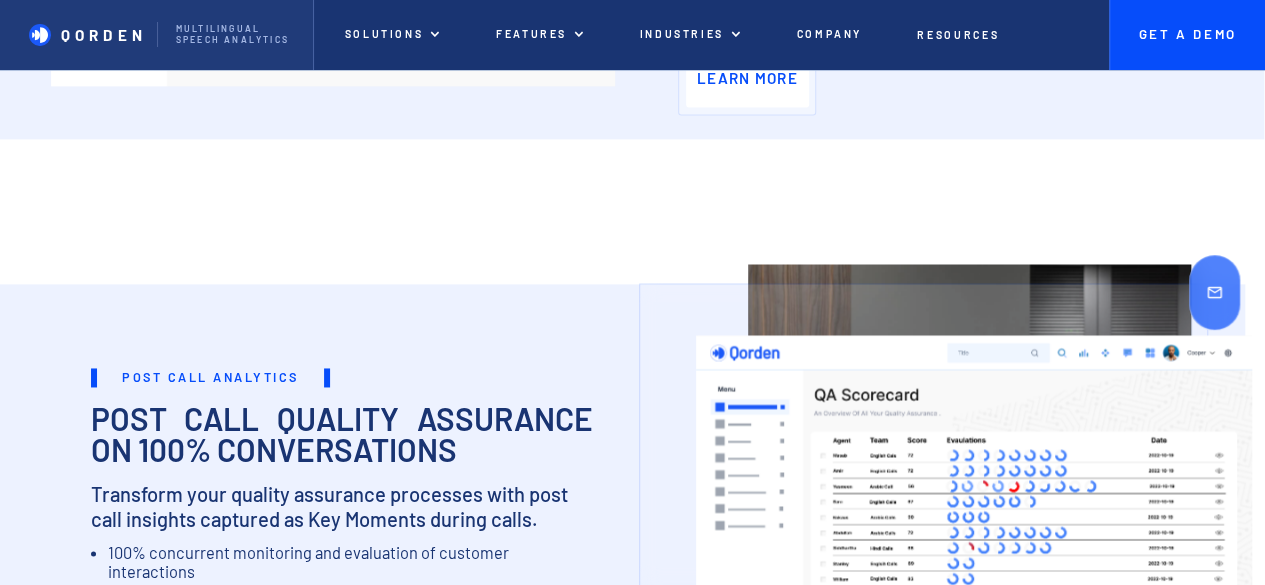 scroll, scrollTop: 0, scrollLeft: 0, axis: both 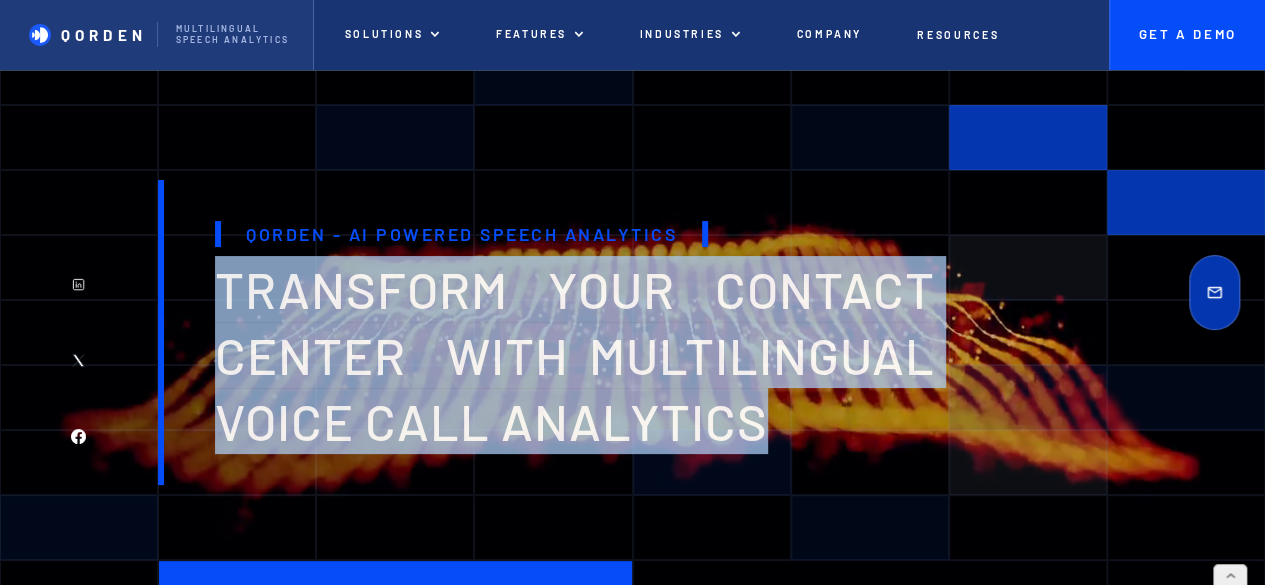 drag, startPoint x: 230, startPoint y: 281, endPoint x: 771, endPoint y: 425, distance: 559.8366 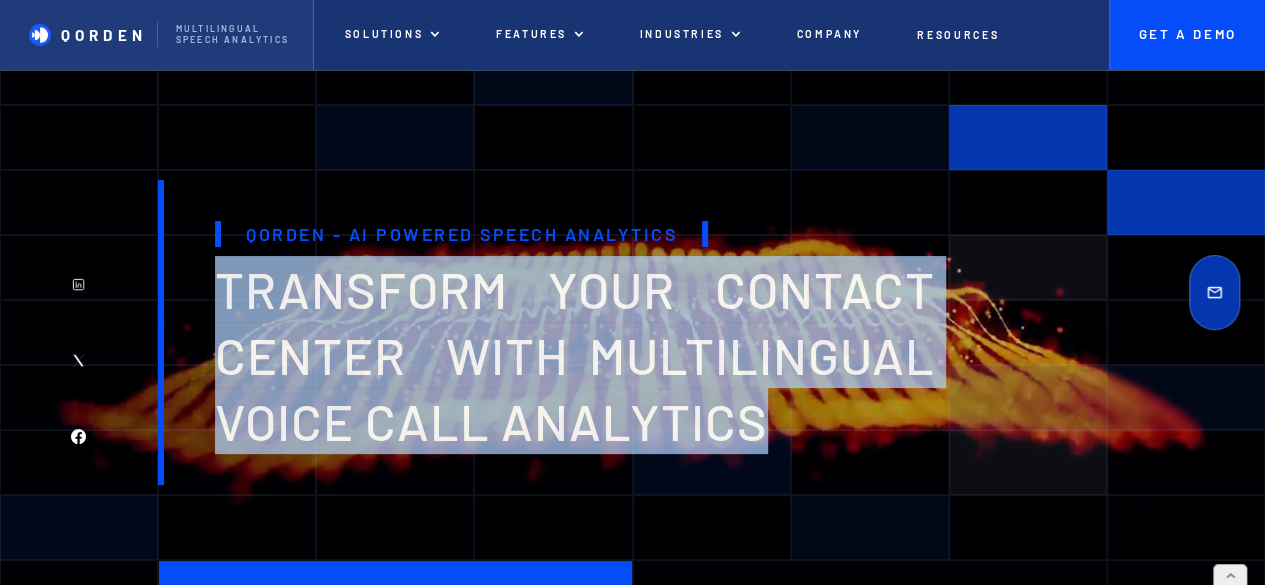 click on "transform your contact center  with multilingual voice Call analytics" at bounding box center [575, 354] 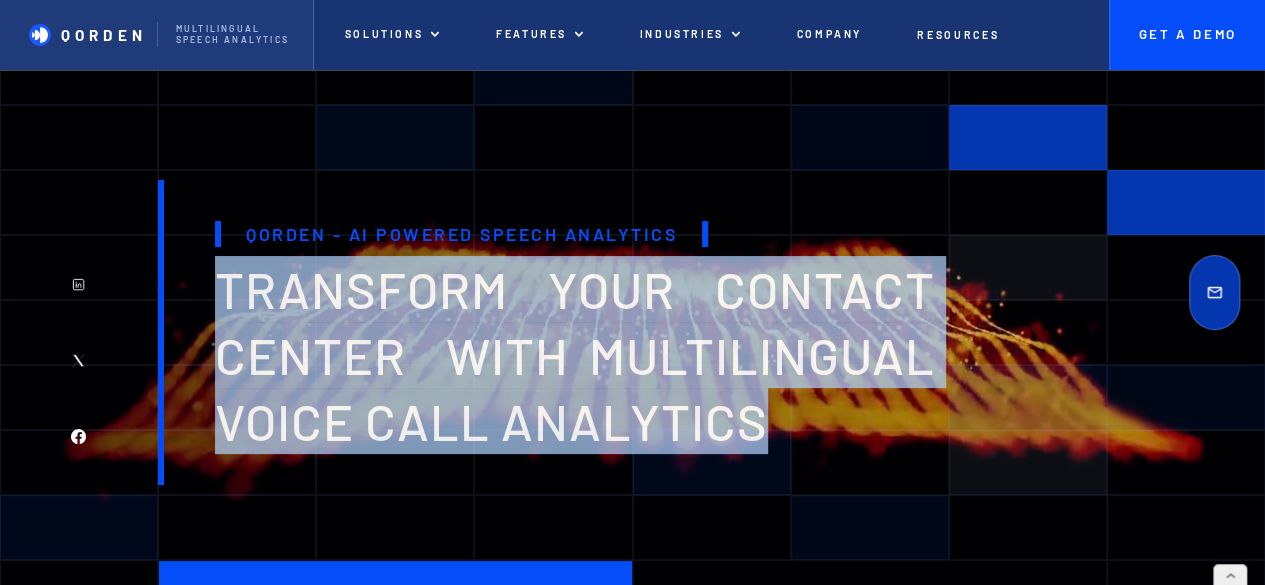 click on "transform your contact center  with multilingual voice Call analytics" at bounding box center [575, 354] 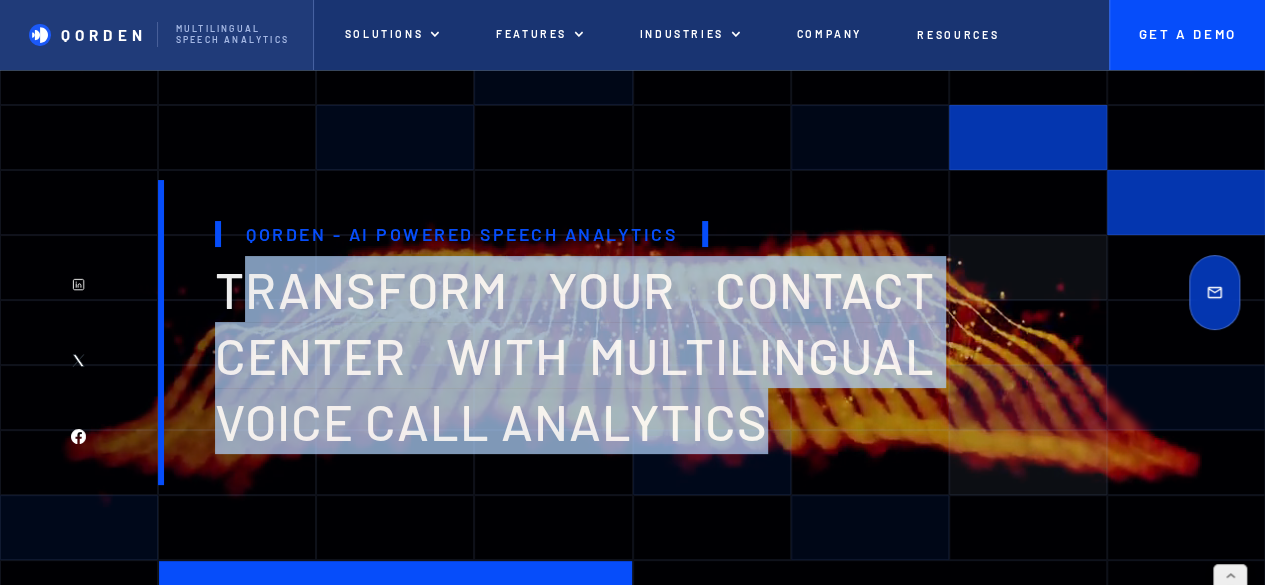 drag, startPoint x: 775, startPoint y: 428, endPoint x: 240, endPoint y: 264, distance: 559.57214 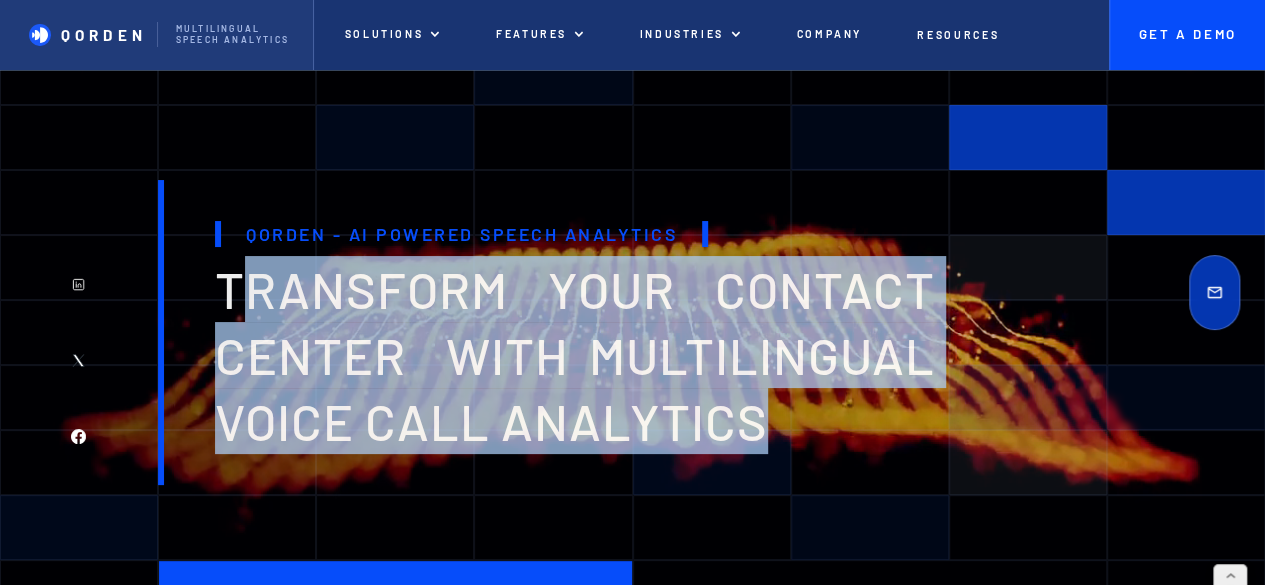click on "transform your contact center  with multilingual voice Call analytics" at bounding box center [575, 354] 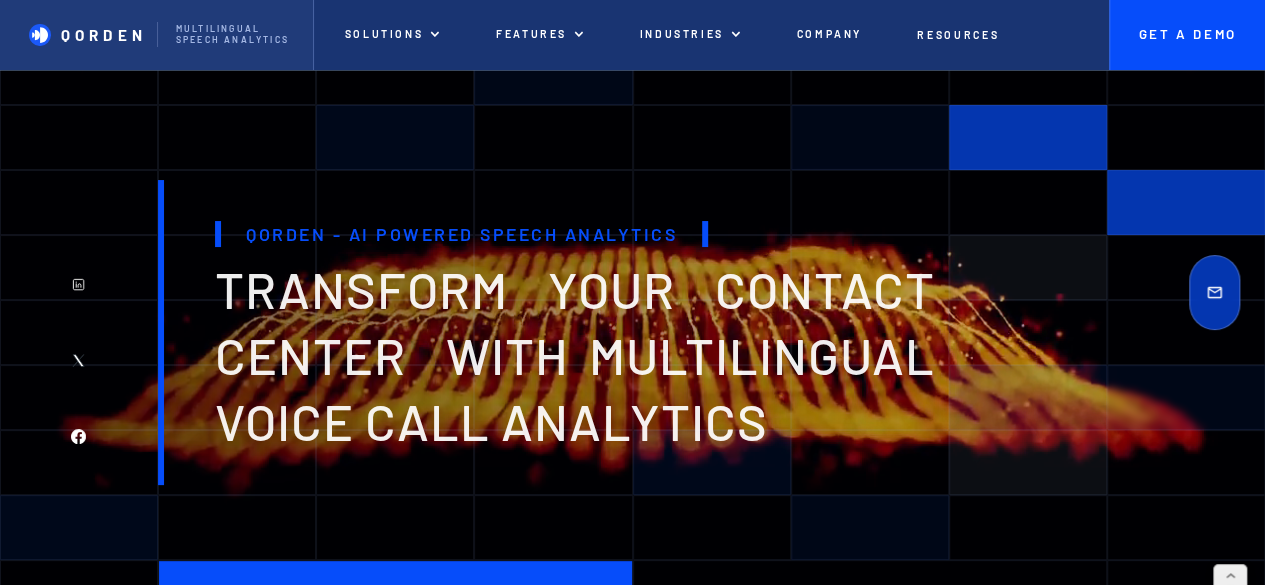 click on "Qorden - AI Powered Speech Analytics  transform your contact center  with multilingual voice Call analytics" at bounding box center (550, 332) 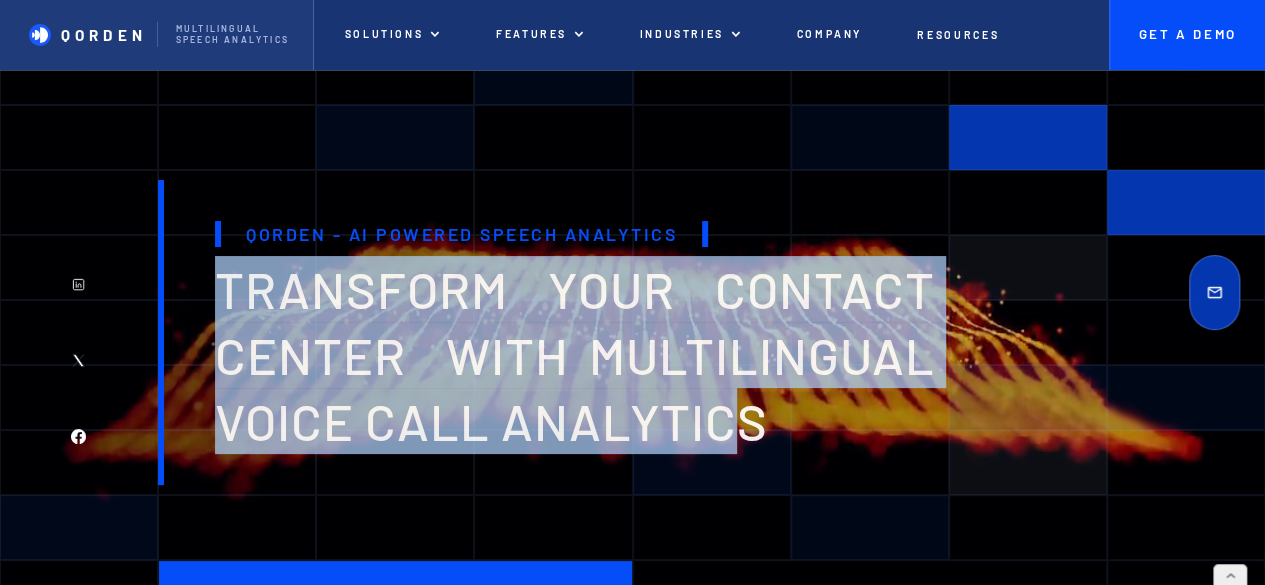 drag, startPoint x: 221, startPoint y: 276, endPoint x: 729, endPoint y: 451, distance: 537.29785 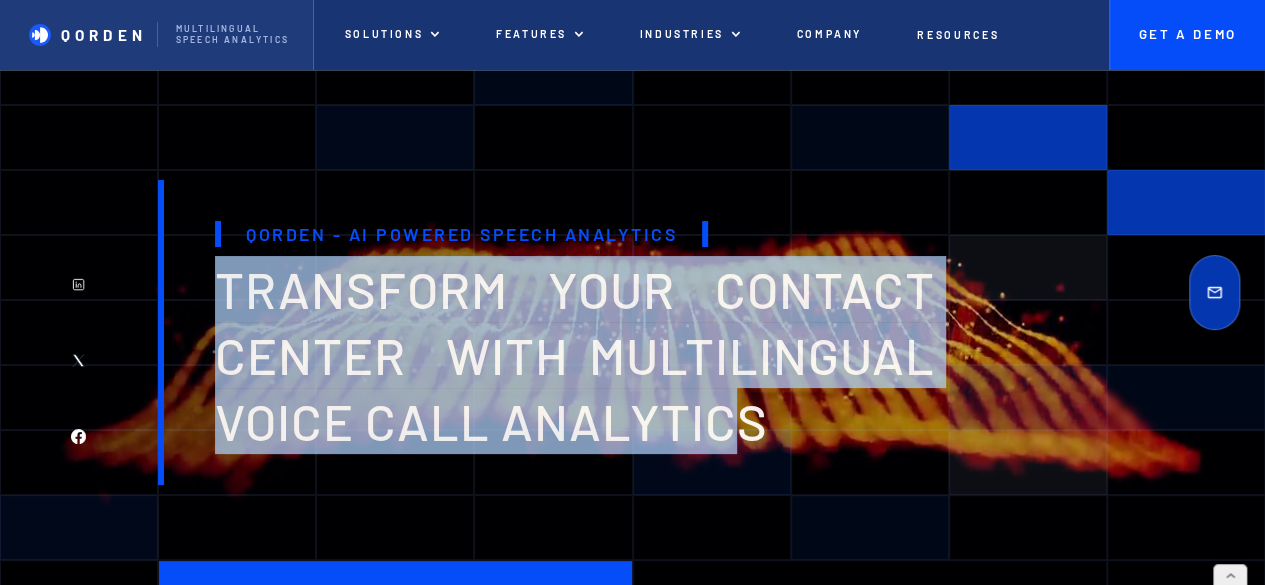 click on "transform your contact center  with multilingual voice Call analytics" at bounding box center [575, 354] 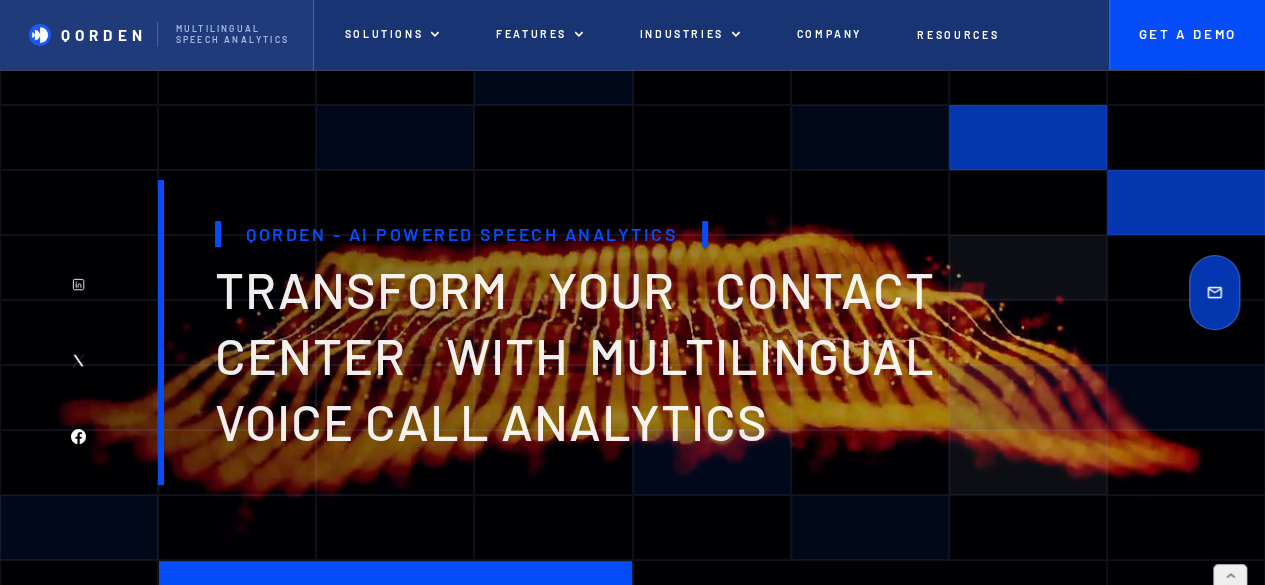 click on "transform your contact center  with multilingual voice Call analytics" at bounding box center (575, 354) 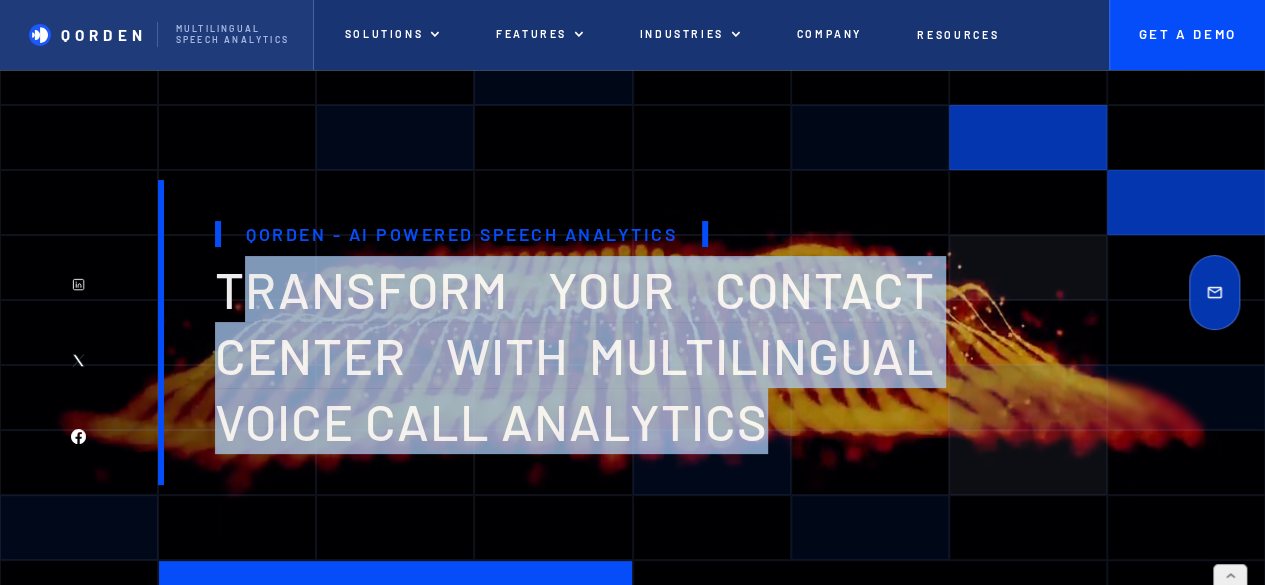 drag, startPoint x: 735, startPoint y: 425, endPoint x: 245, endPoint y: 259, distance: 517.3548 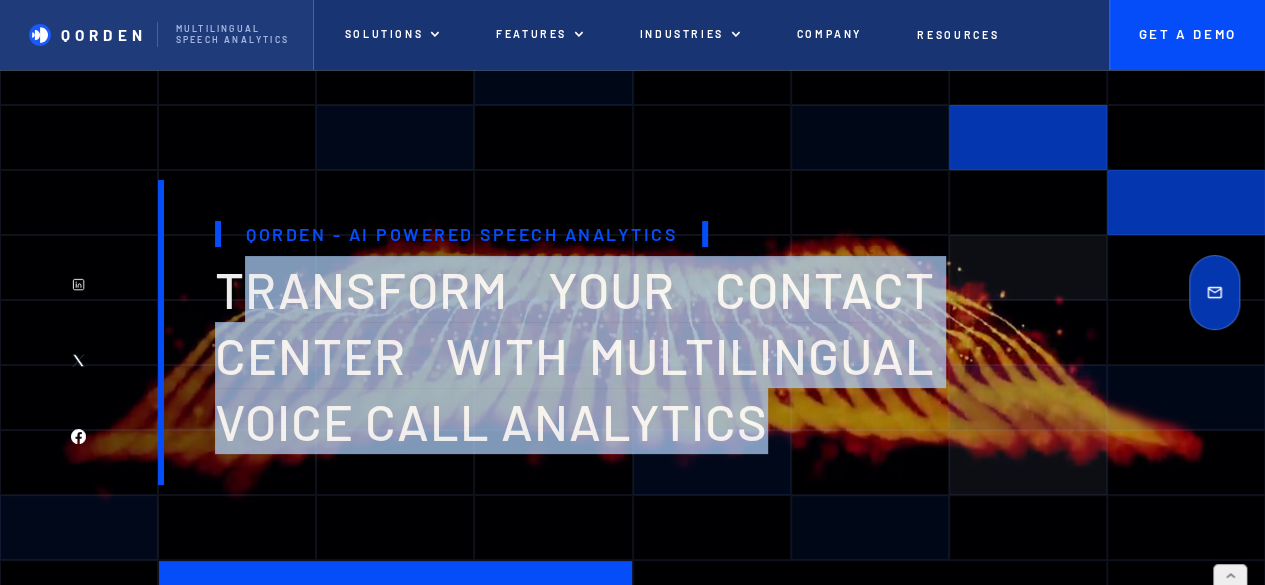 click on "transform your contact center  with multilingual voice Call analytics" at bounding box center (575, 354) 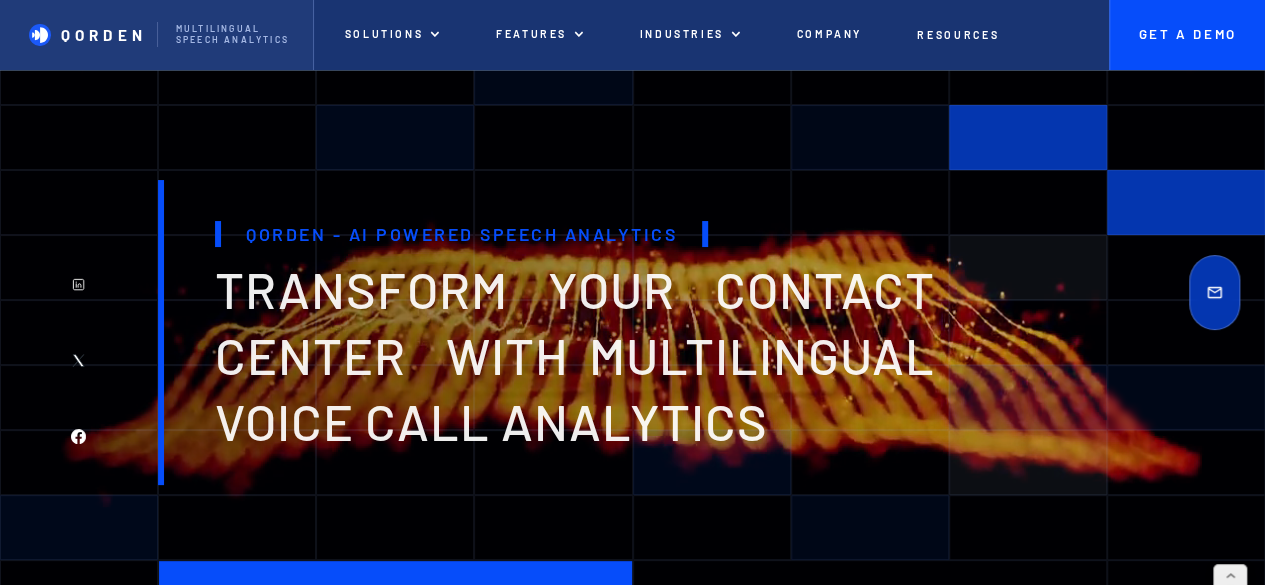 click on "transform your contact center  with multilingual voice Call analytics" at bounding box center (575, 354) 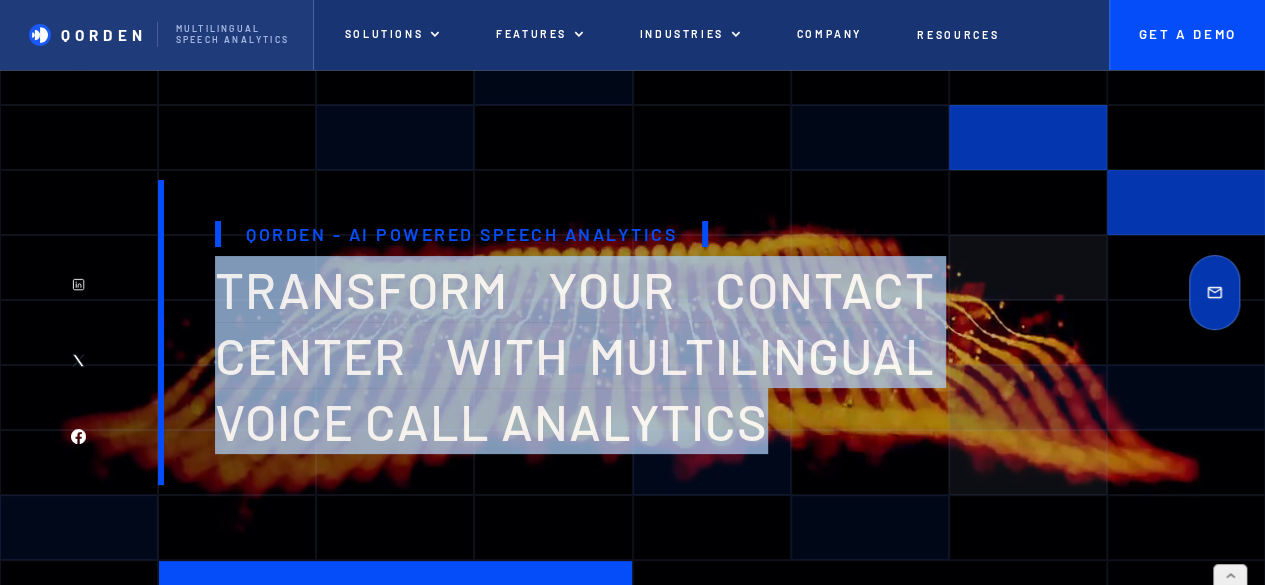 drag, startPoint x: 220, startPoint y: 277, endPoint x: 770, endPoint y: 450, distance: 576.5666 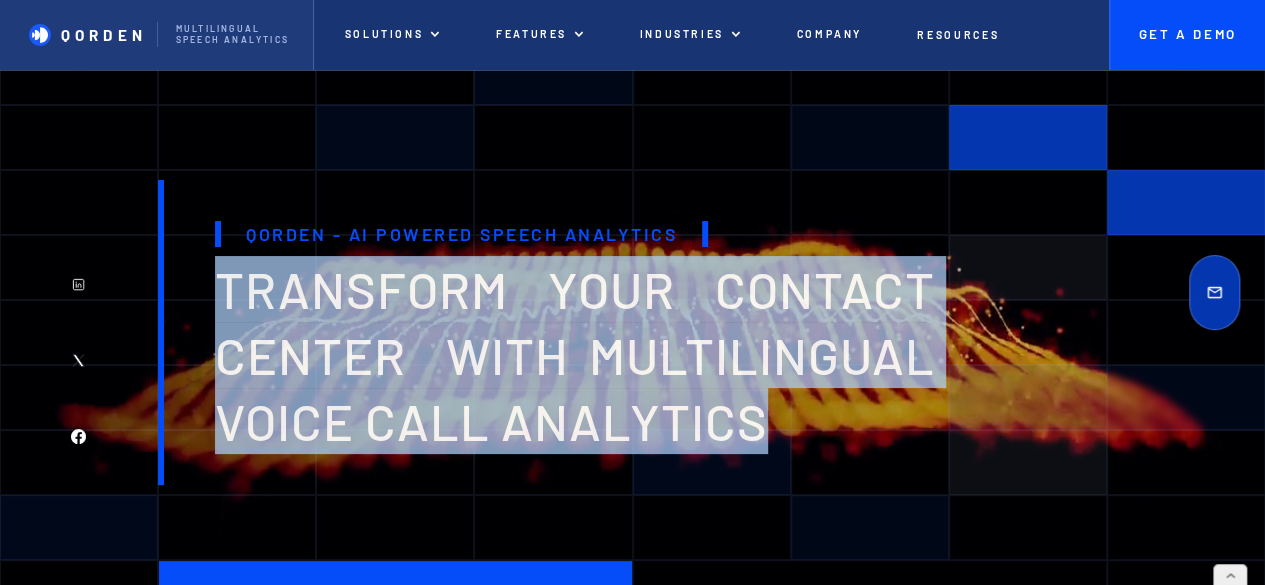 click on "transform your contact center  with multilingual voice Call analytics" at bounding box center [575, 354] 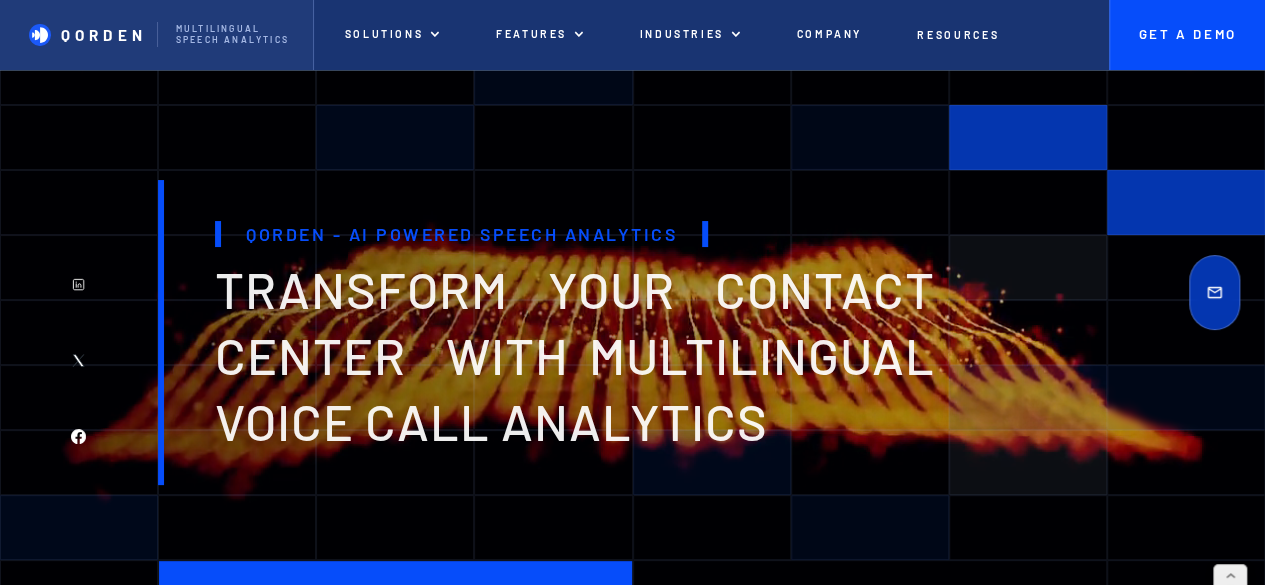 click on "Qorden - AI Powered Speech Analytics  transform your contact center  with multilingual voice Call analytics" at bounding box center [550, 332] 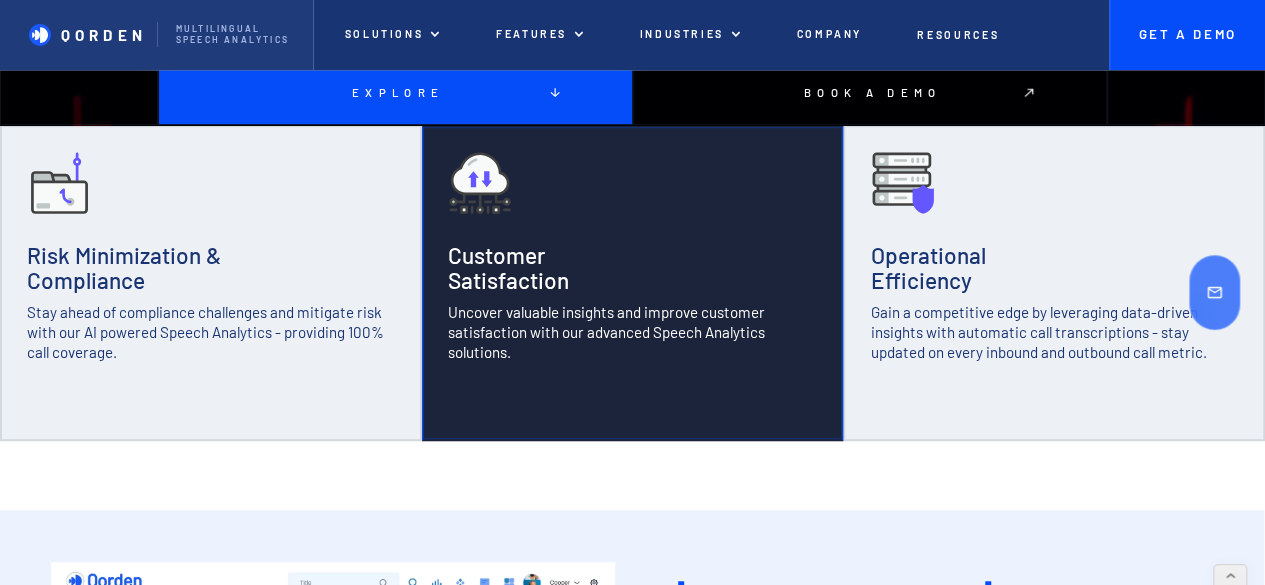 scroll, scrollTop: 0, scrollLeft: 0, axis: both 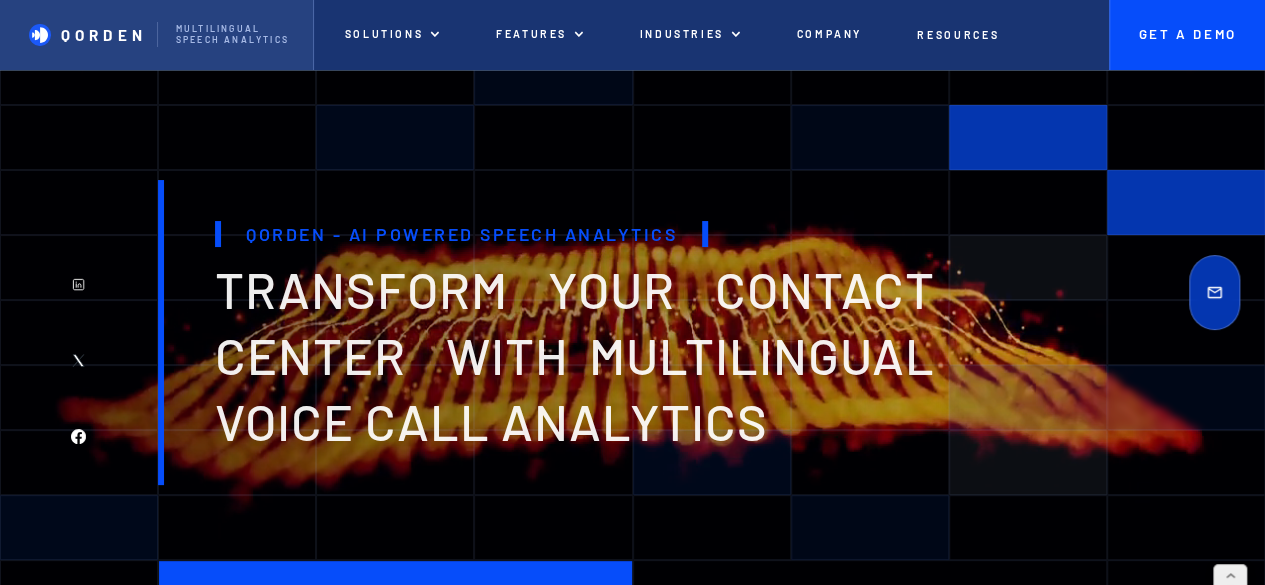 click on "Qorden Multilingual Speech analytics" at bounding box center (157, 35) 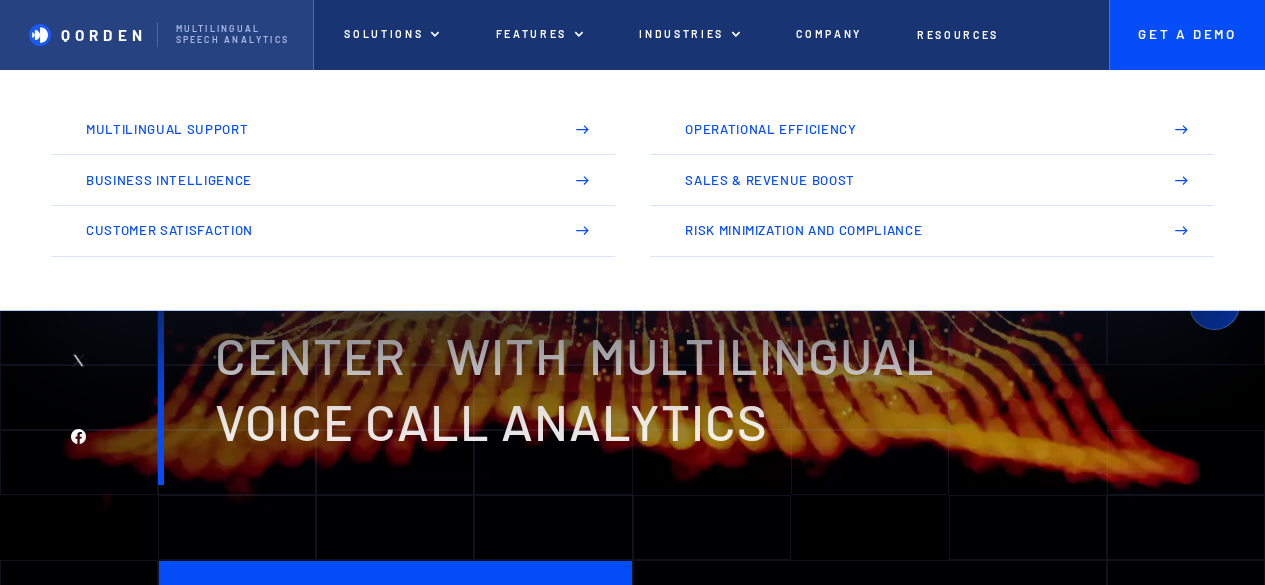 scroll, scrollTop: 0, scrollLeft: 0, axis: both 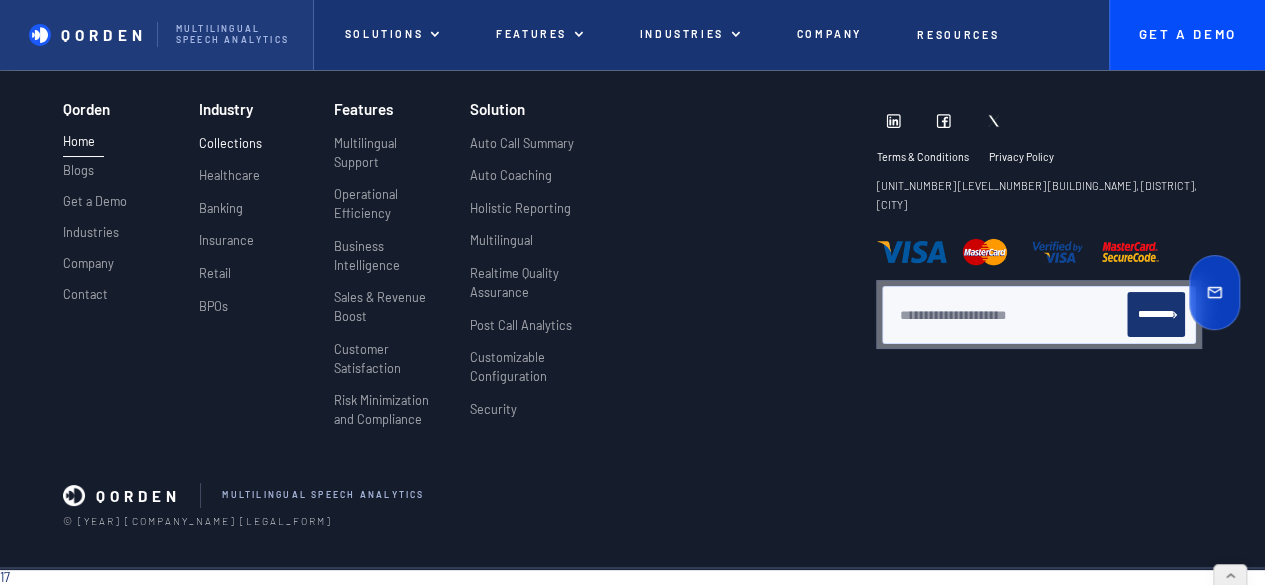 click on "Collections" at bounding box center (230, 143) 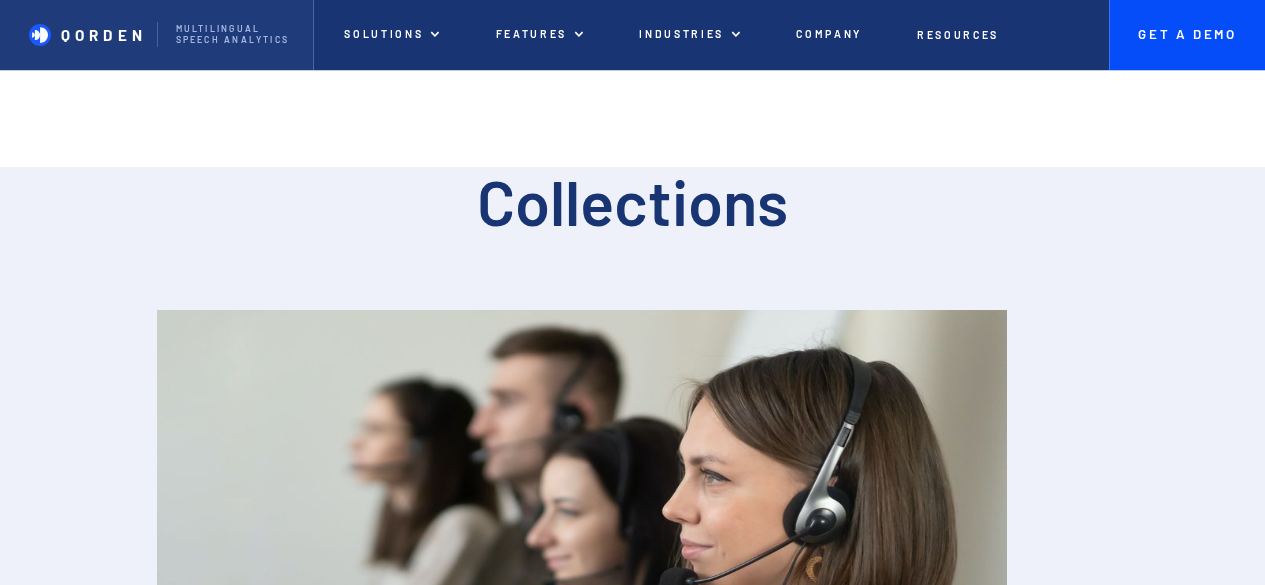 scroll, scrollTop: 0, scrollLeft: 0, axis: both 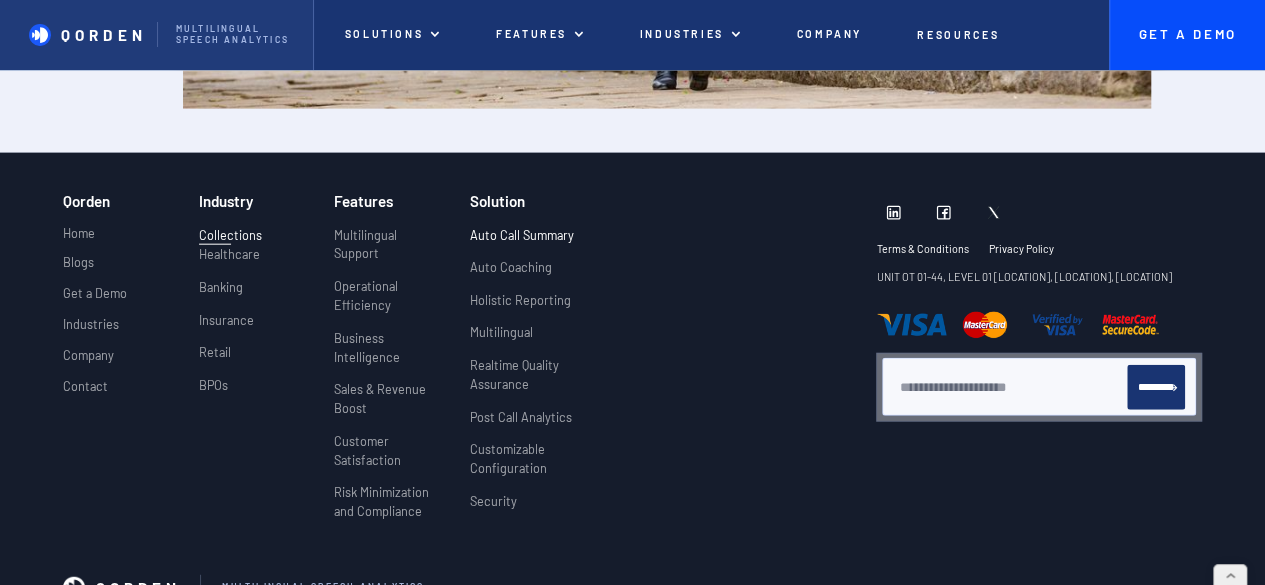 click on "Auto Call Summary" at bounding box center [522, 235] 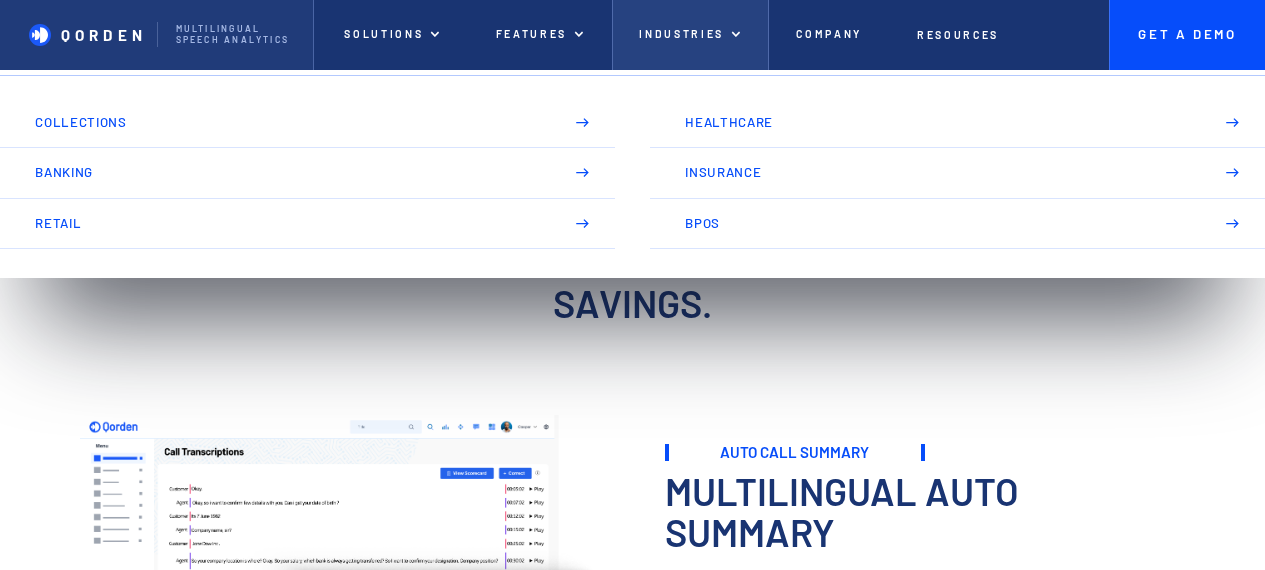 scroll, scrollTop: 0, scrollLeft: 0, axis: both 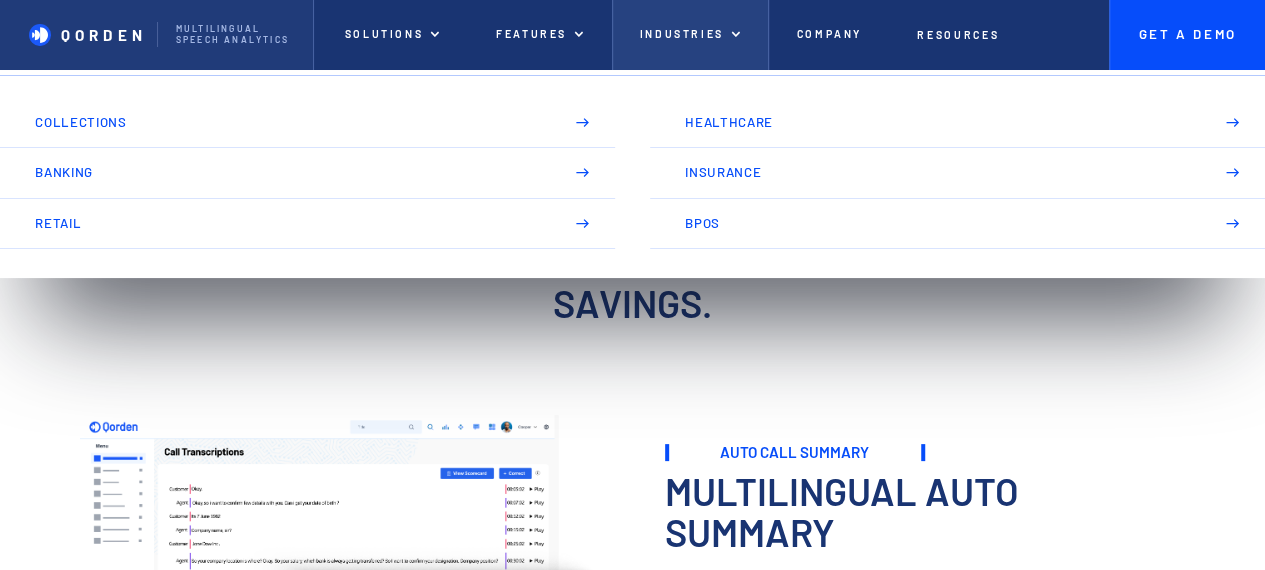 click on "Industries" at bounding box center (690, 35) 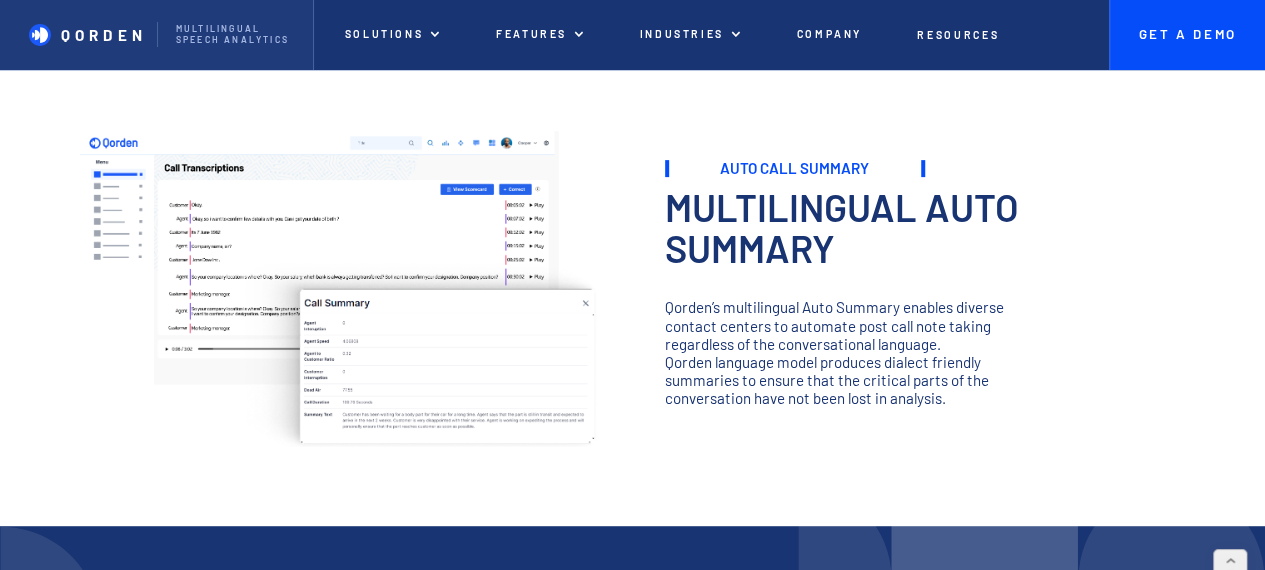 scroll, scrollTop: 0, scrollLeft: 0, axis: both 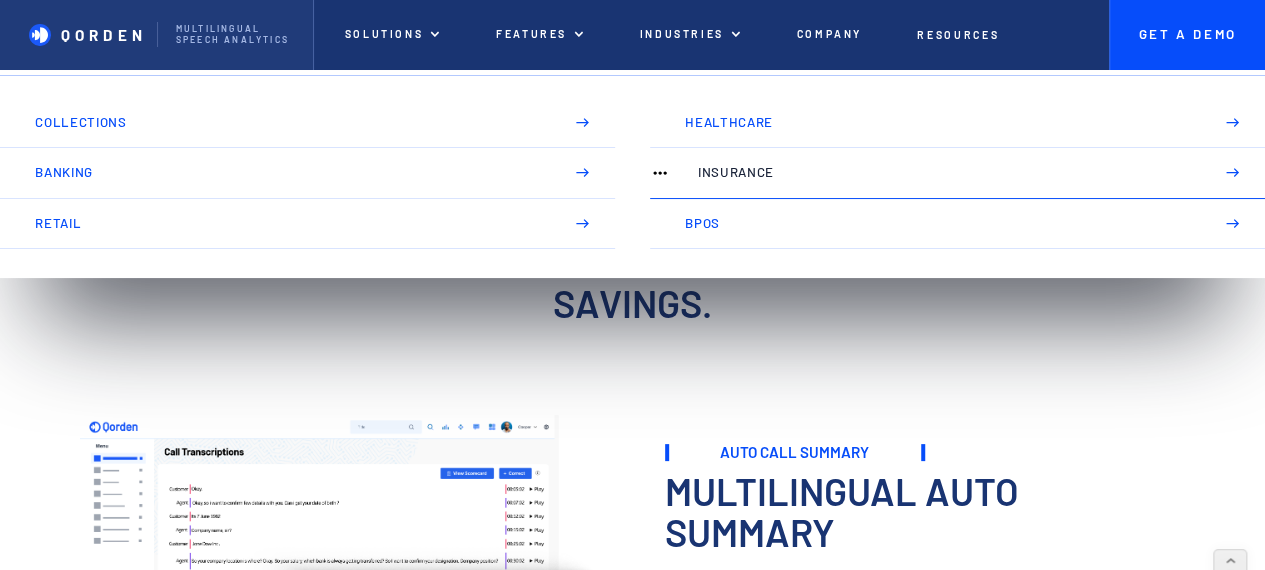 click on "Insurance" at bounding box center (947, 172) 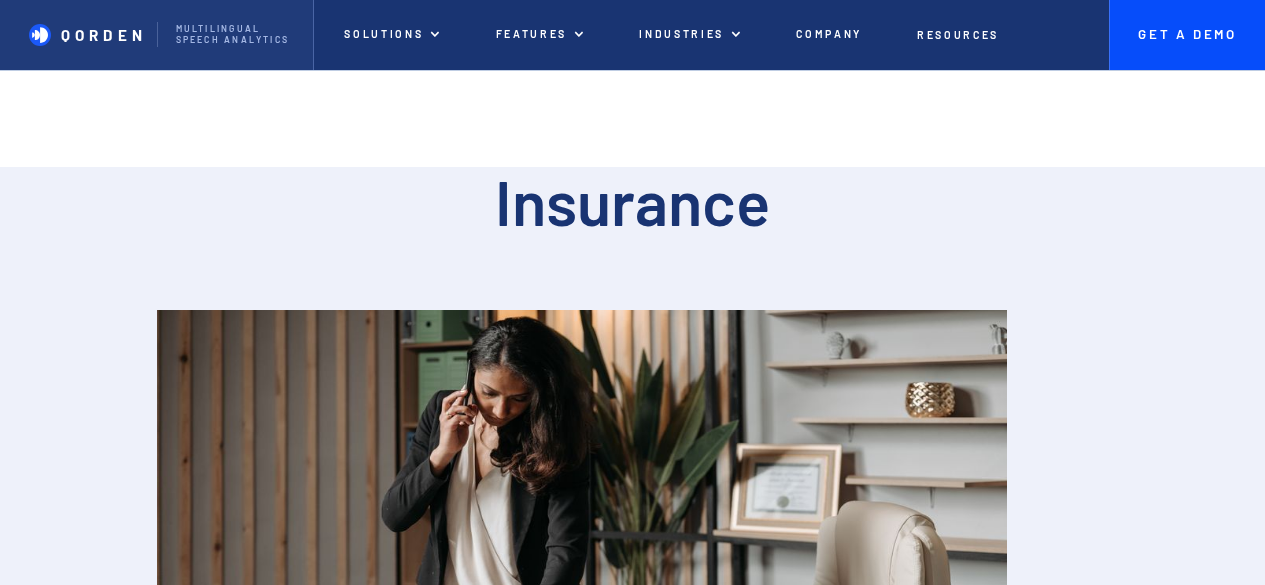 scroll, scrollTop: 0, scrollLeft: 0, axis: both 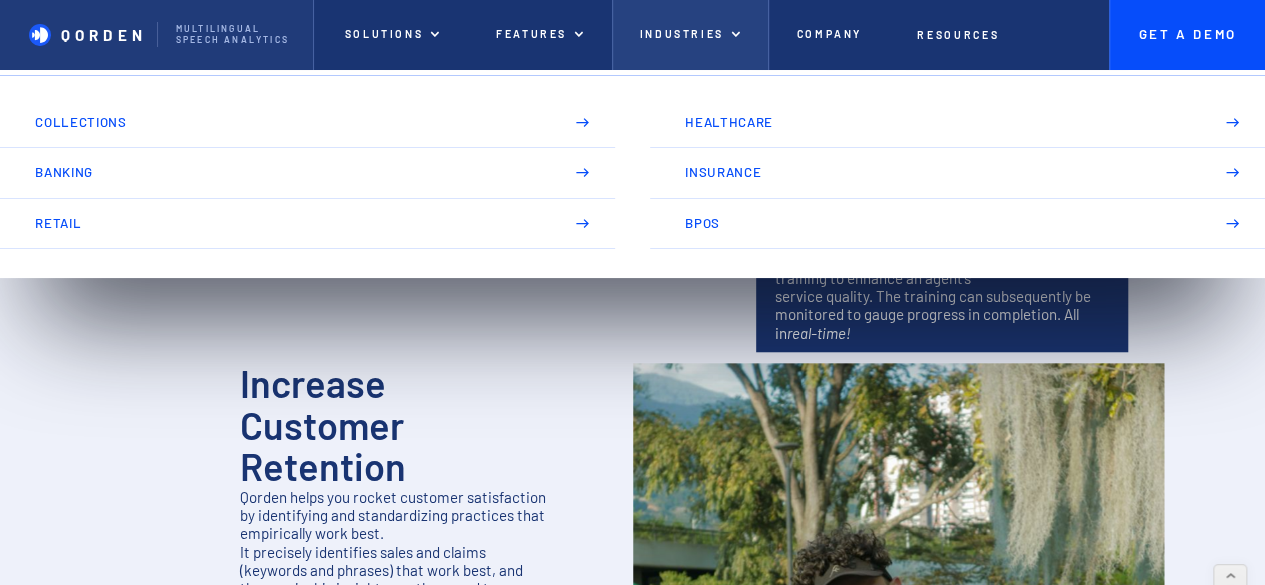 click on "Industries" at bounding box center [690, 35] 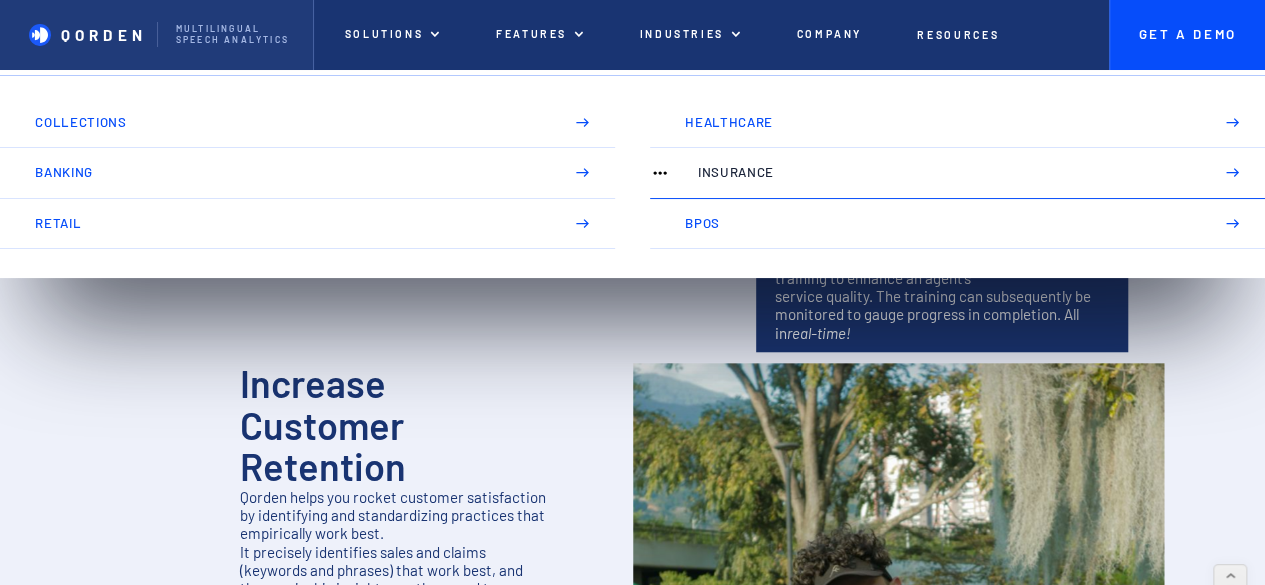 click on "Insurance" at bounding box center (947, 172) 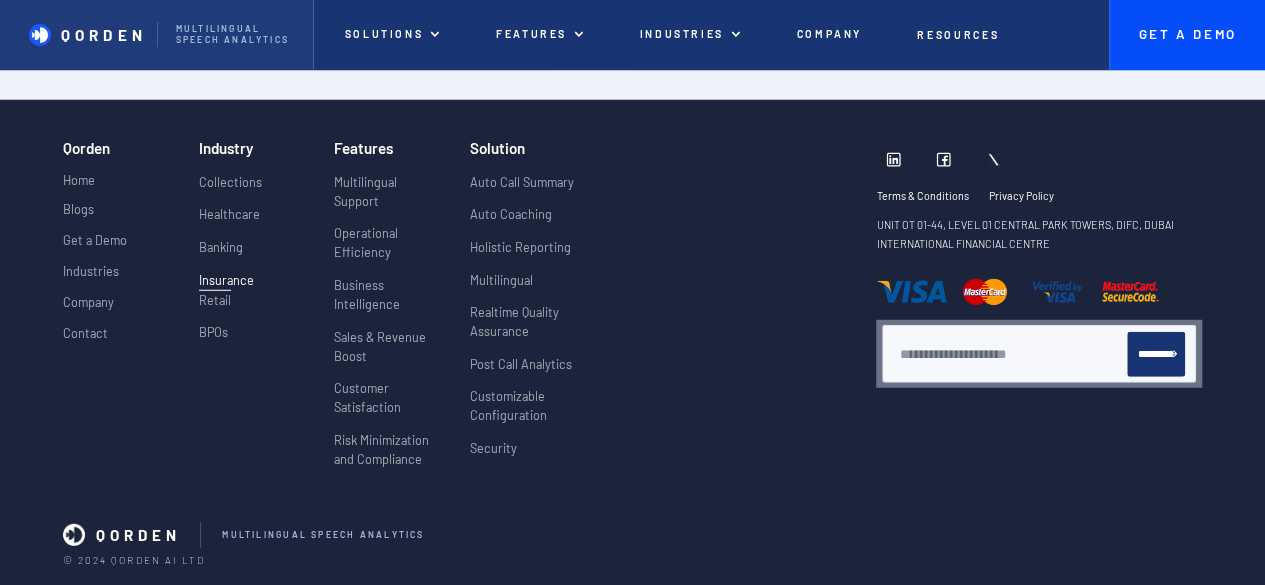 scroll, scrollTop: 0, scrollLeft: 0, axis: both 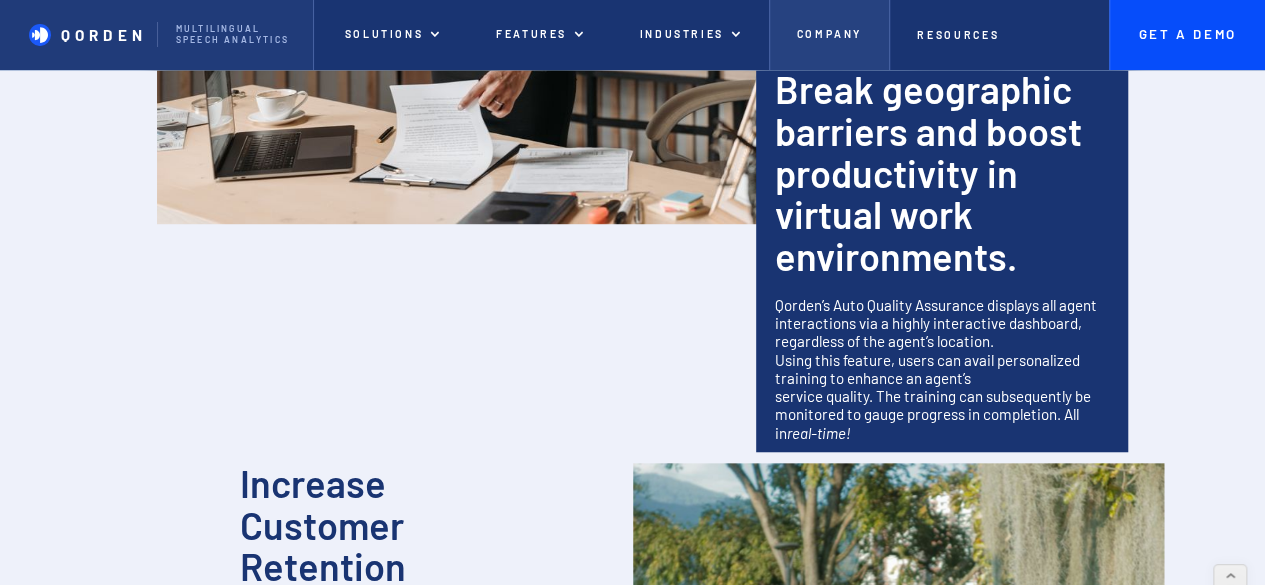 click on "Company" at bounding box center [829, 34] 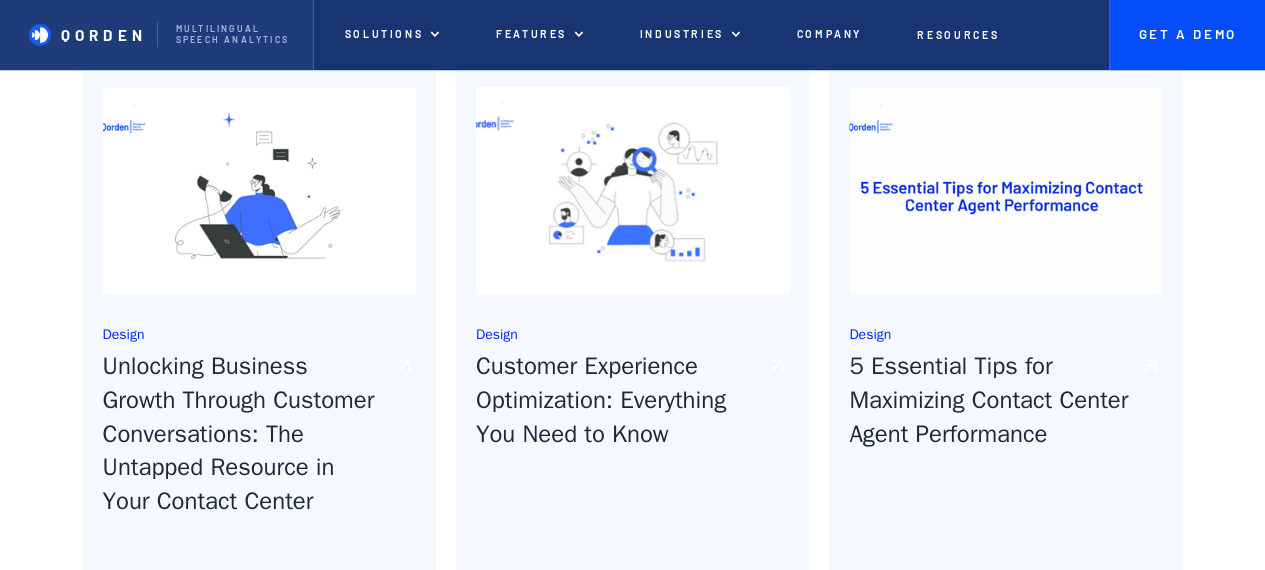 scroll, scrollTop: 2500, scrollLeft: 0, axis: vertical 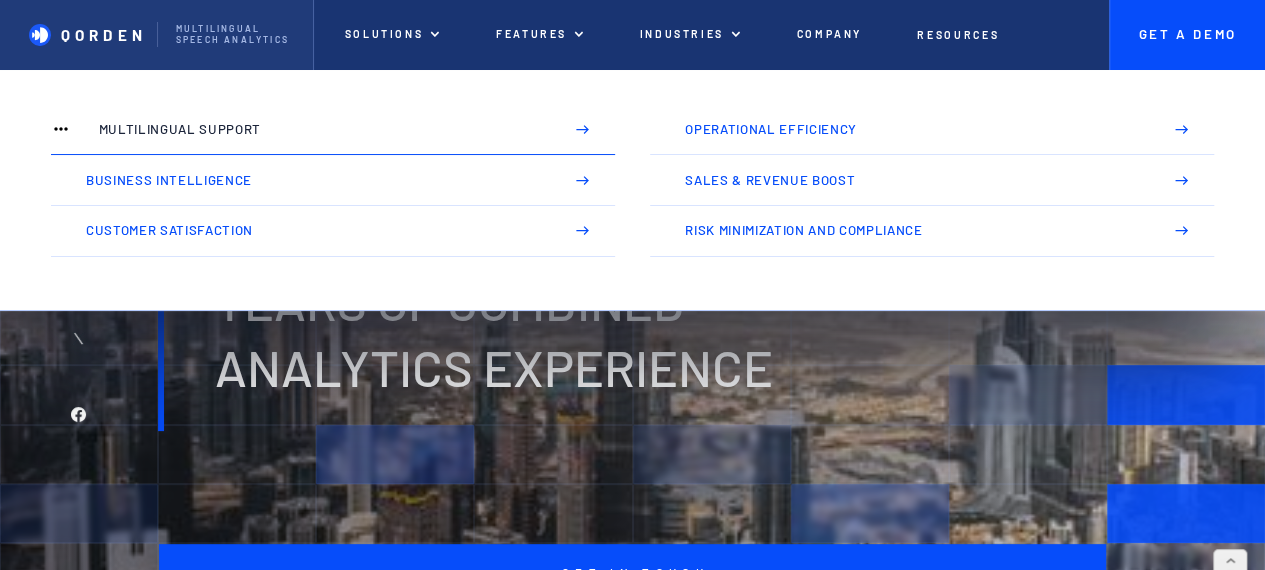 click on "Multilingual Support" at bounding box center (333, 130) 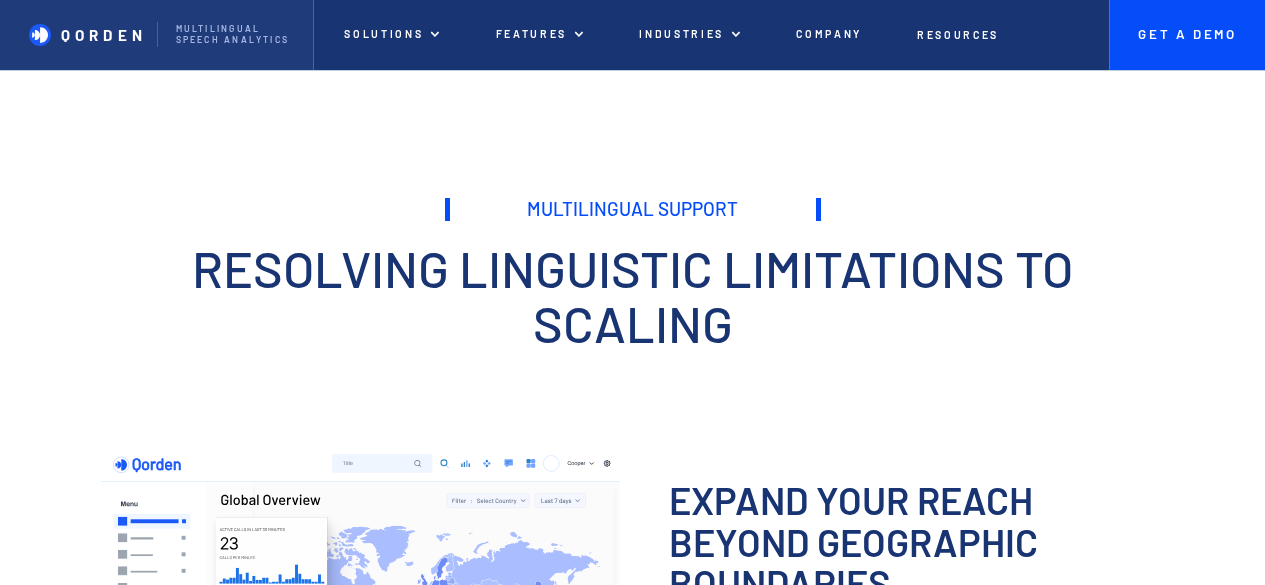 scroll, scrollTop: 1200, scrollLeft: 0, axis: vertical 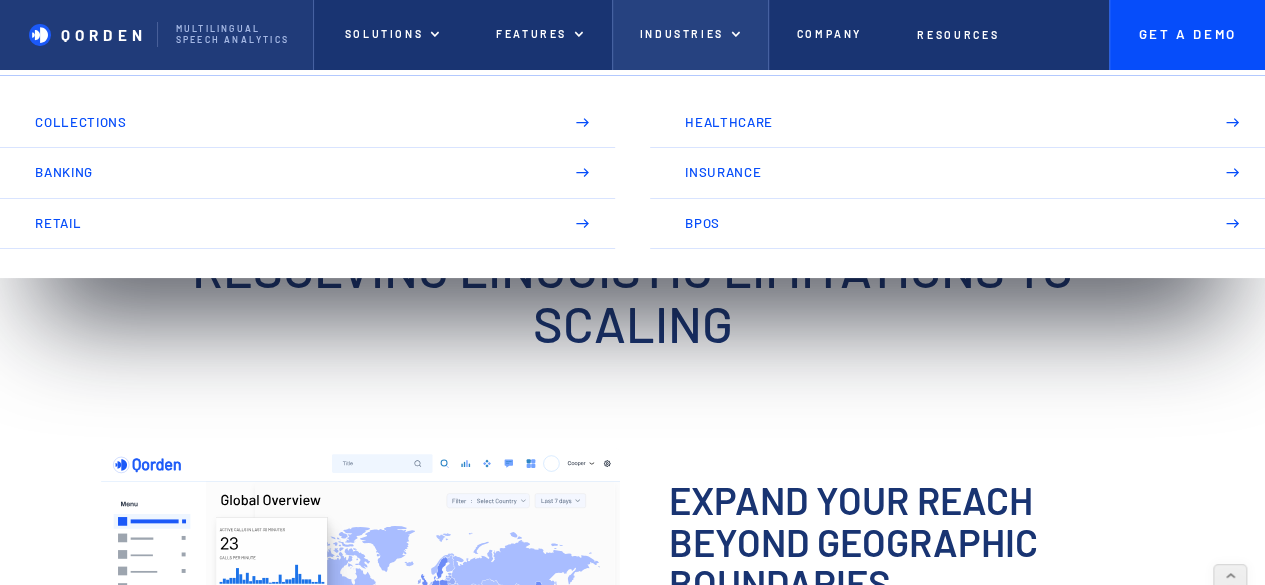 click on "Industries" at bounding box center [681, 34] 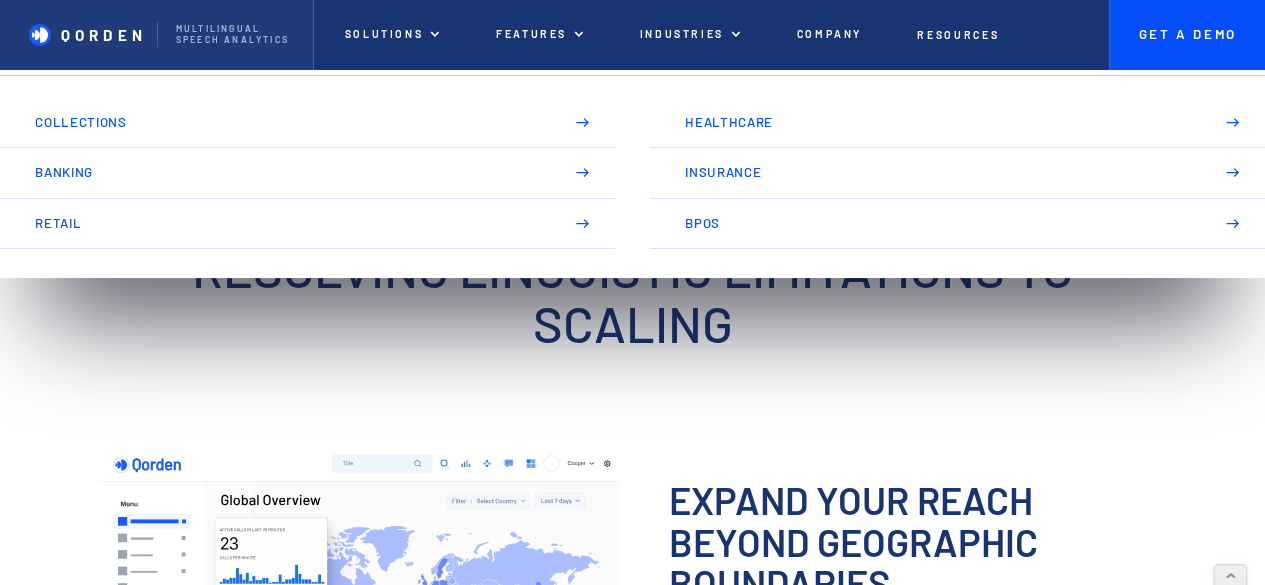 click on "Multilingual Support Unlock global success with Qorden's multilingual support and AI-driven solutions, enabling seamless communication and business growth. Resolving linguistic limitations To Scaling see how it works see how it works" at bounding box center (633, 283) 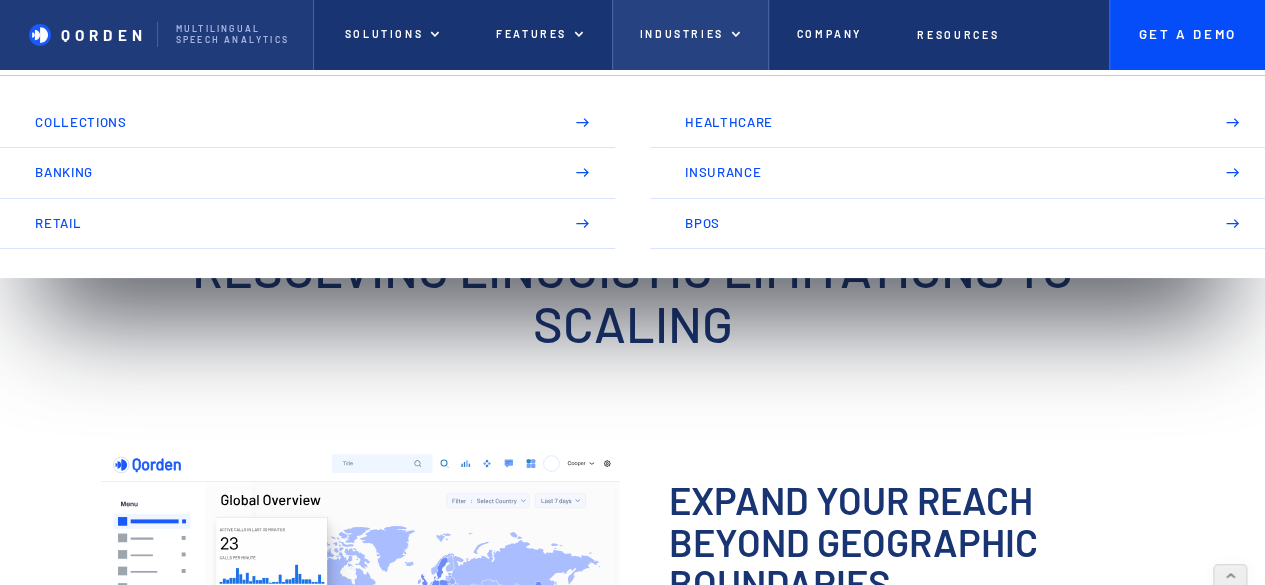 click on "Industries" at bounding box center [690, 35] 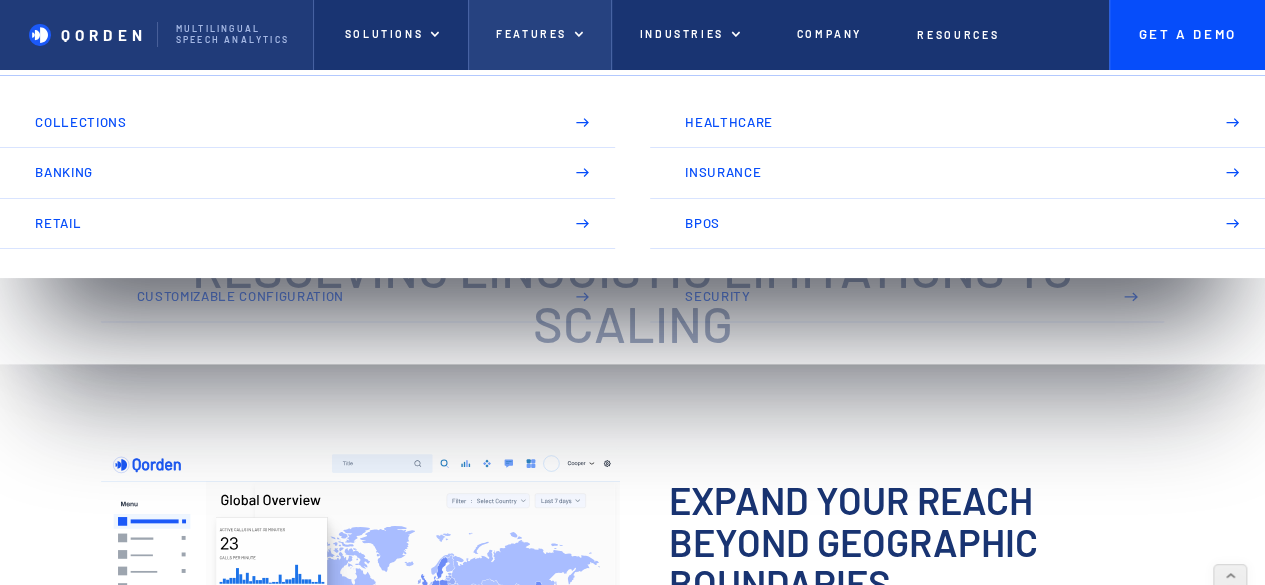 click on "Features" at bounding box center (531, 34) 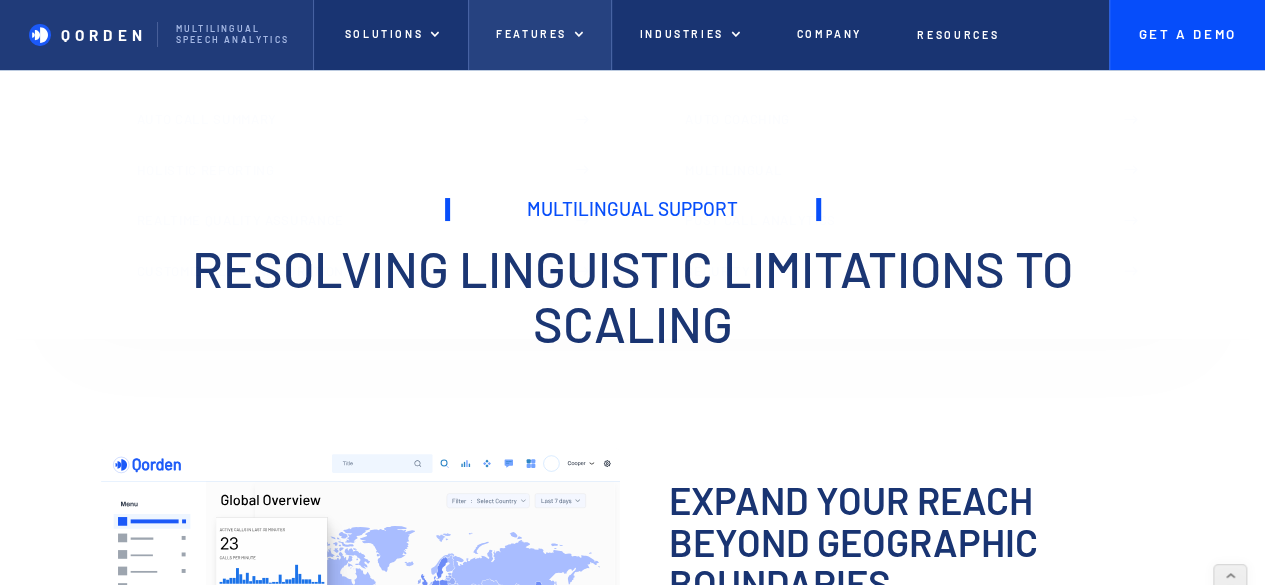 click on "Features" at bounding box center (531, 34) 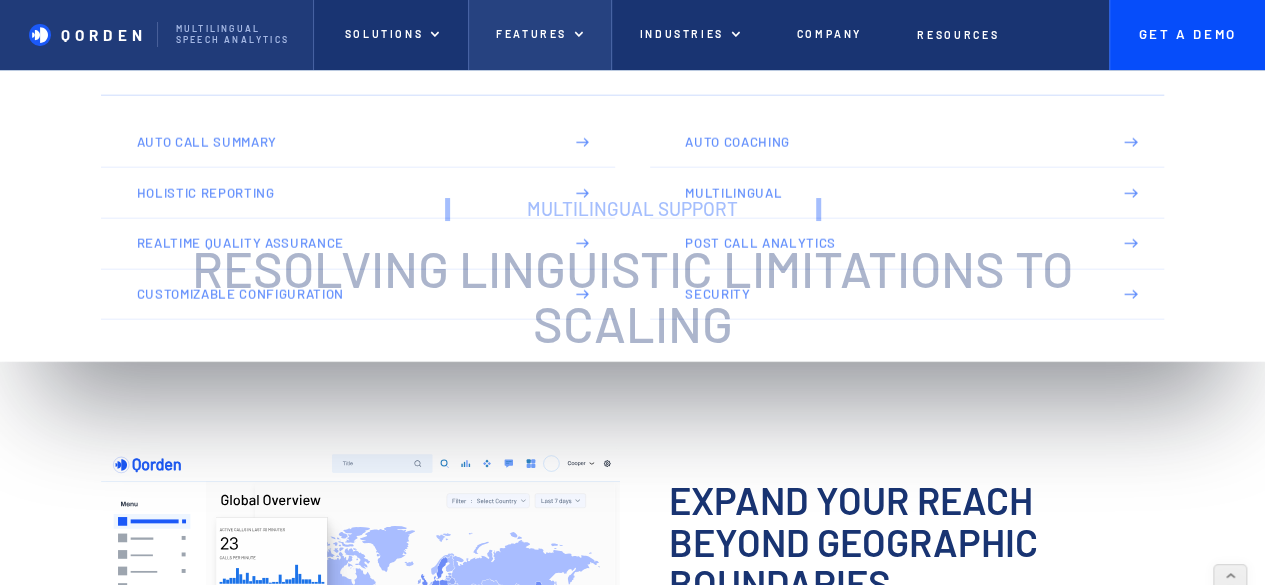 click on "Features" at bounding box center [531, 34] 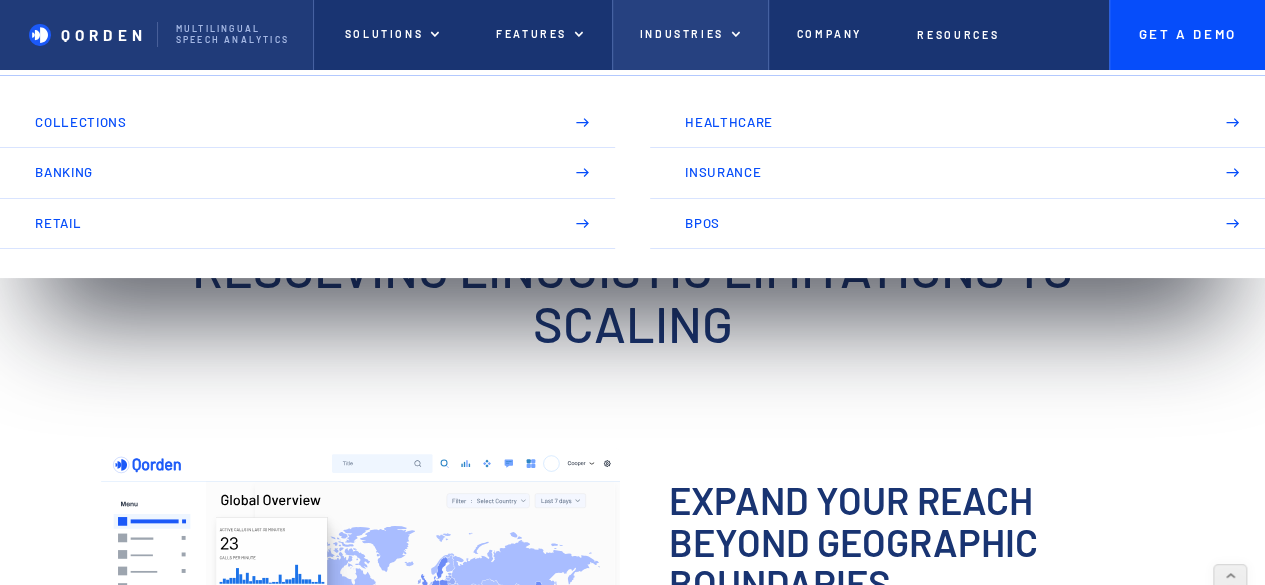 click on "Industries" at bounding box center [681, 34] 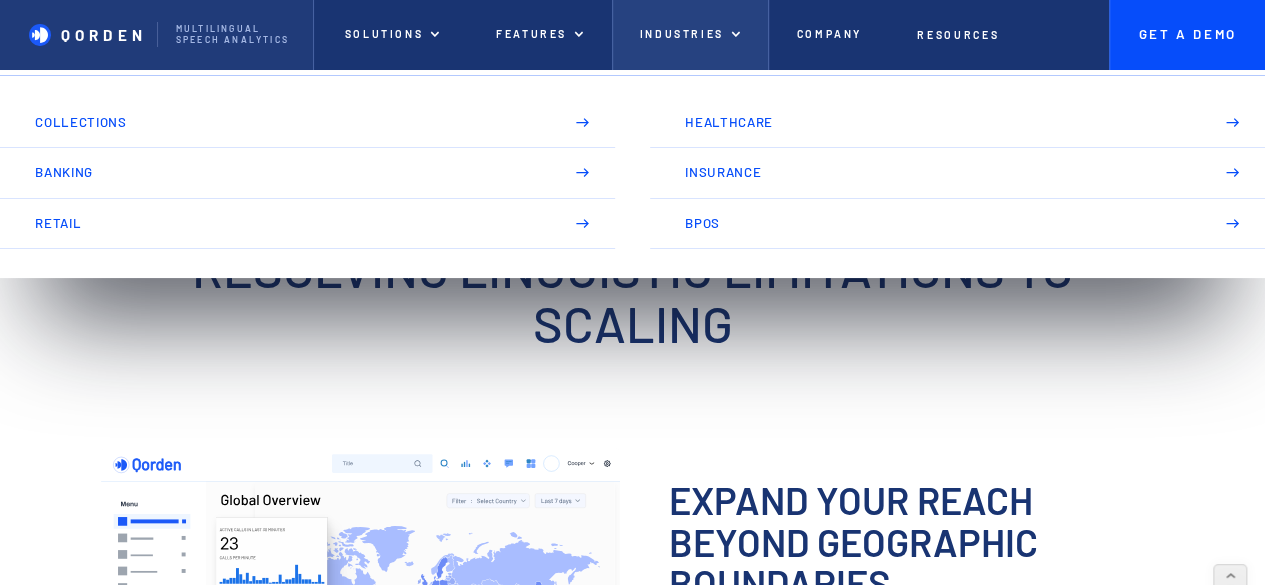 click on "Industries" at bounding box center [681, 34] 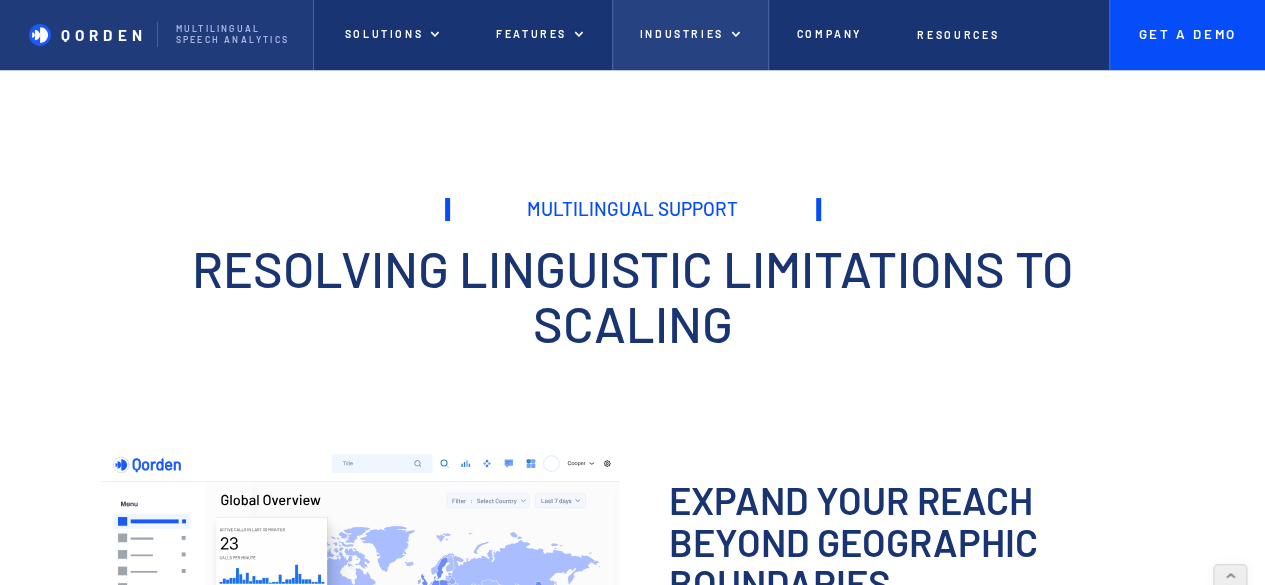 drag, startPoint x: 701, startPoint y: 42, endPoint x: 652, endPoint y: 45, distance: 49.09175 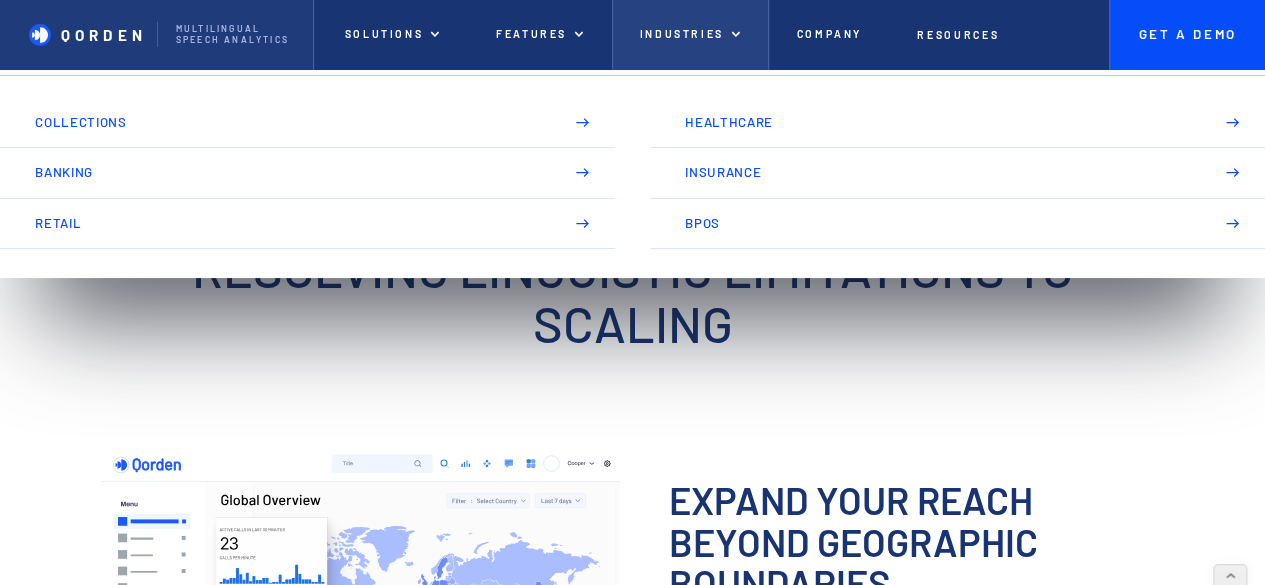 click on "Industries" at bounding box center [690, 35] 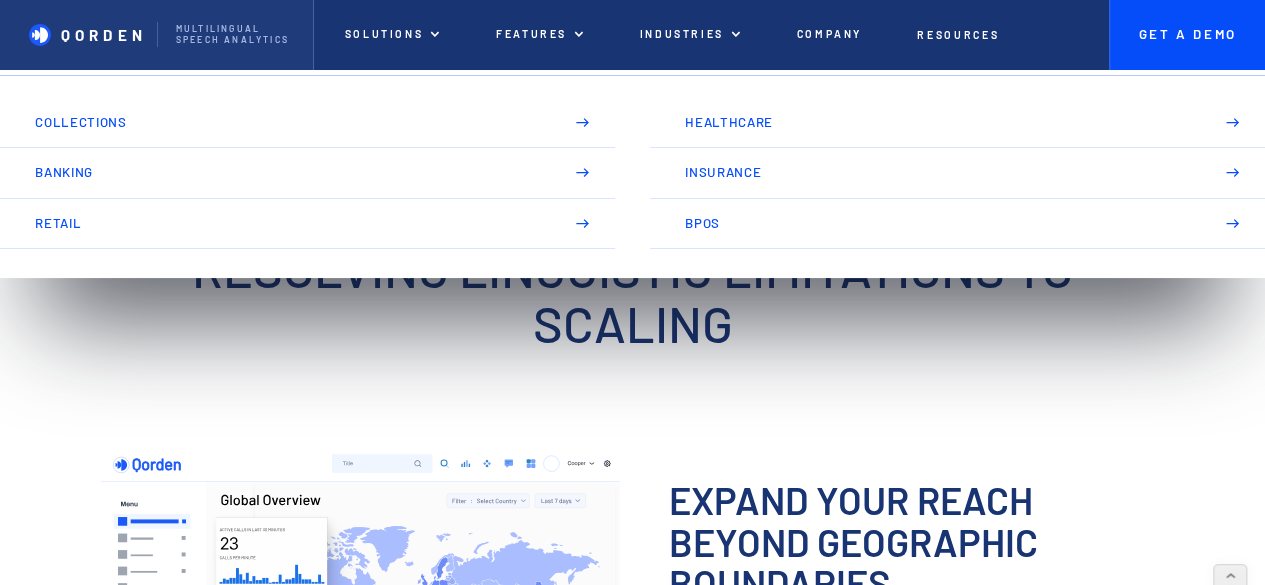 drag, startPoint x: 652, startPoint y: 43, endPoint x: 662, endPoint y: 51, distance: 12.806249 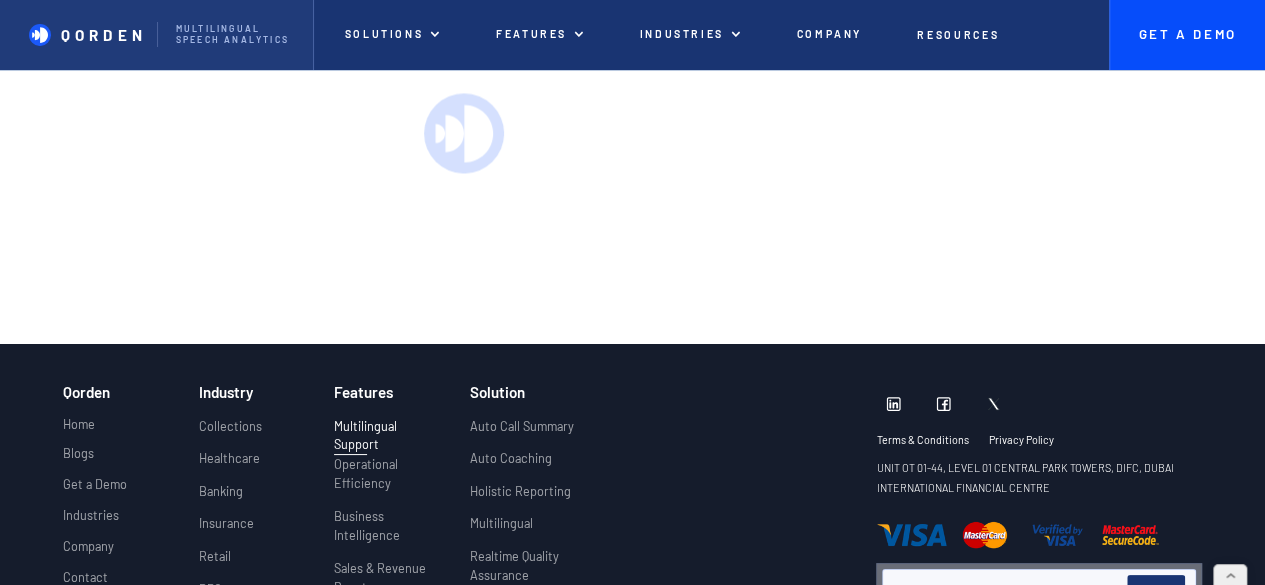 scroll, scrollTop: 4072, scrollLeft: 0, axis: vertical 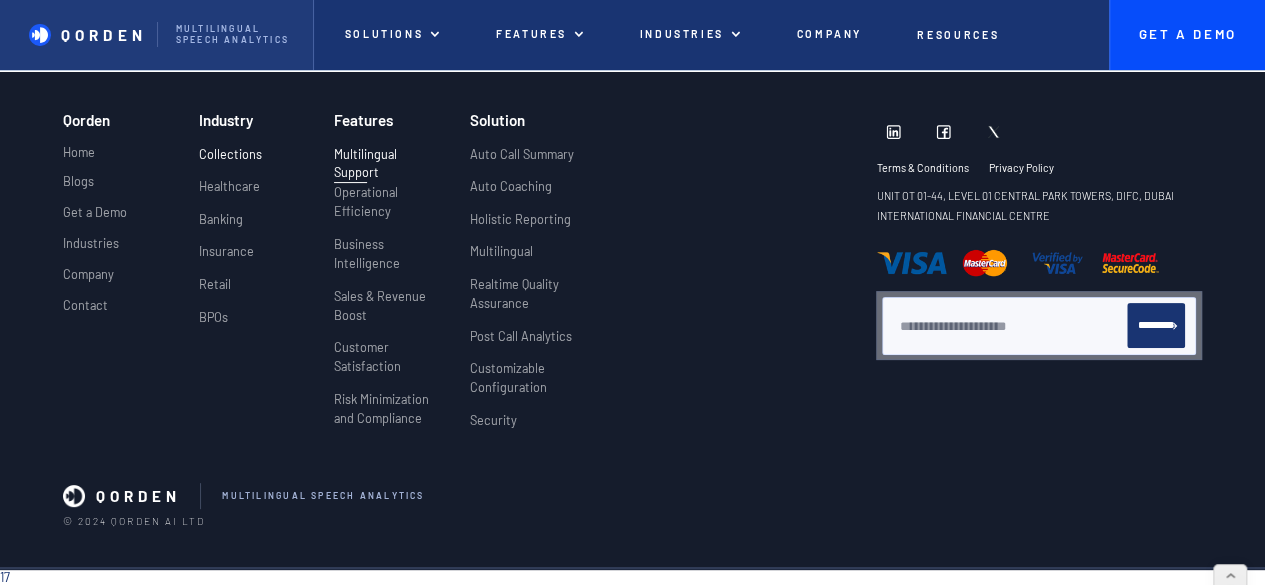 click on "Collections" at bounding box center (230, 154) 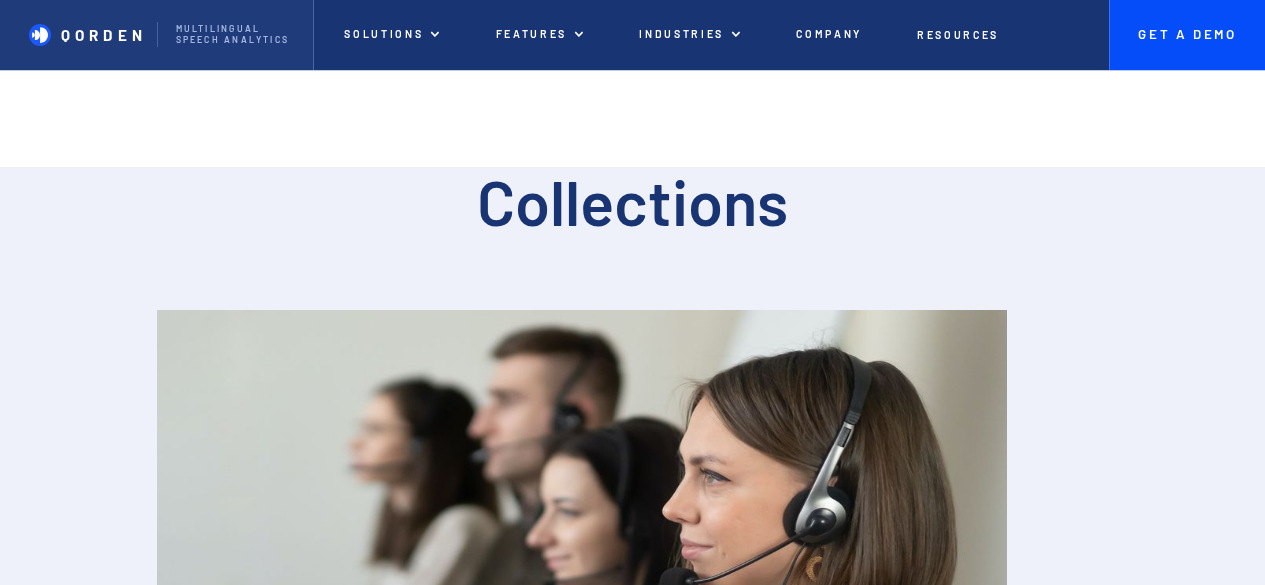 scroll, scrollTop: 0, scrollLeft: 0, axis: both 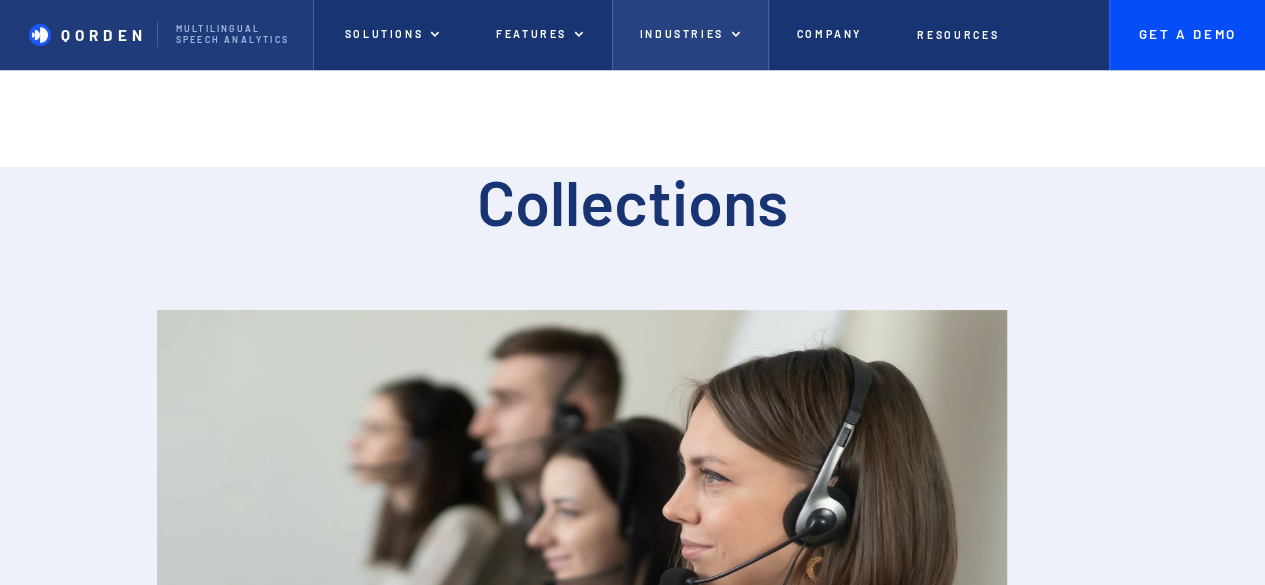 click on "Industries" at bounding box center [681, 34] 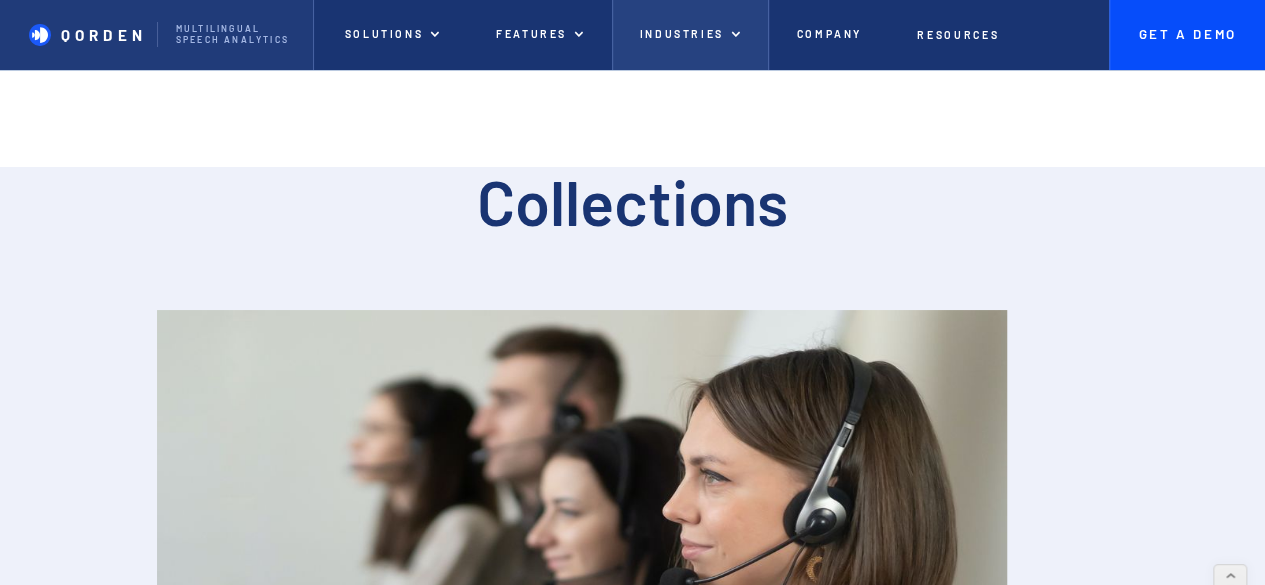 drag, startPoint x: 706, startPoint y: 39, endPoint x: 610, endPoint y: 41, distance: 96.02083 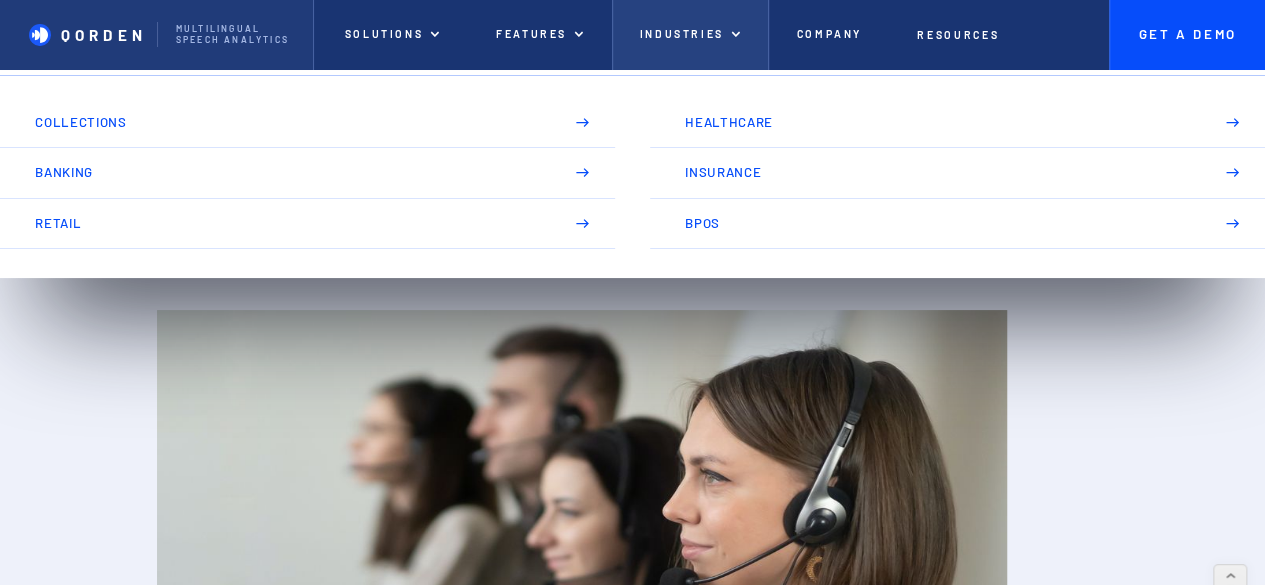 click on "Industries" at bounding box center (690, 35) 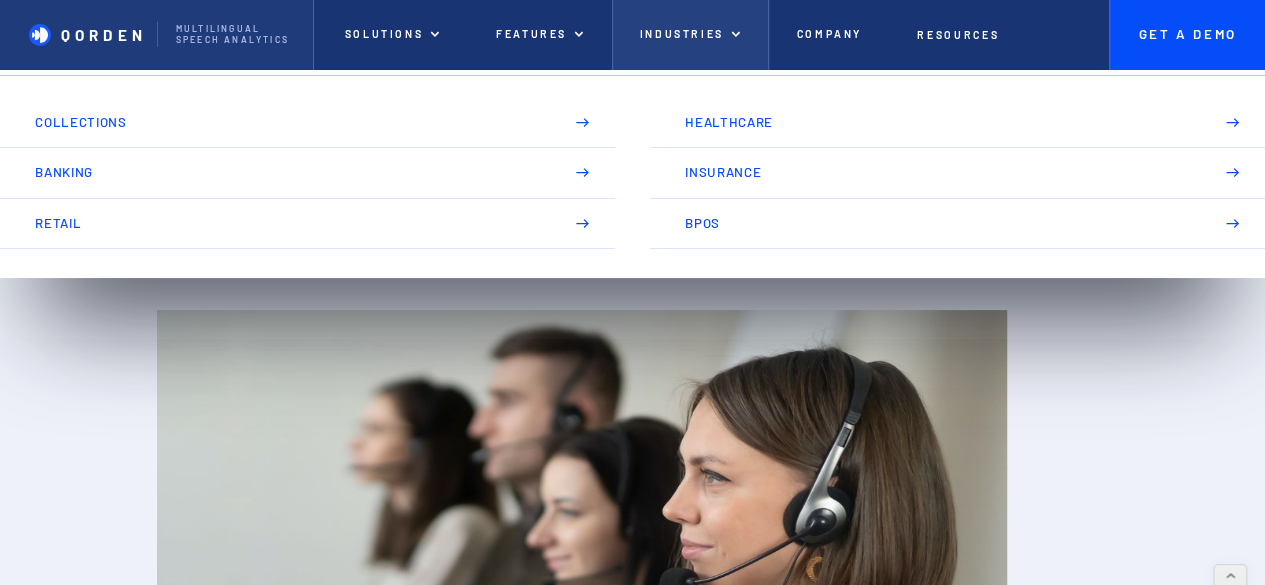 click on "Industries" at bounding box center [681, 34] 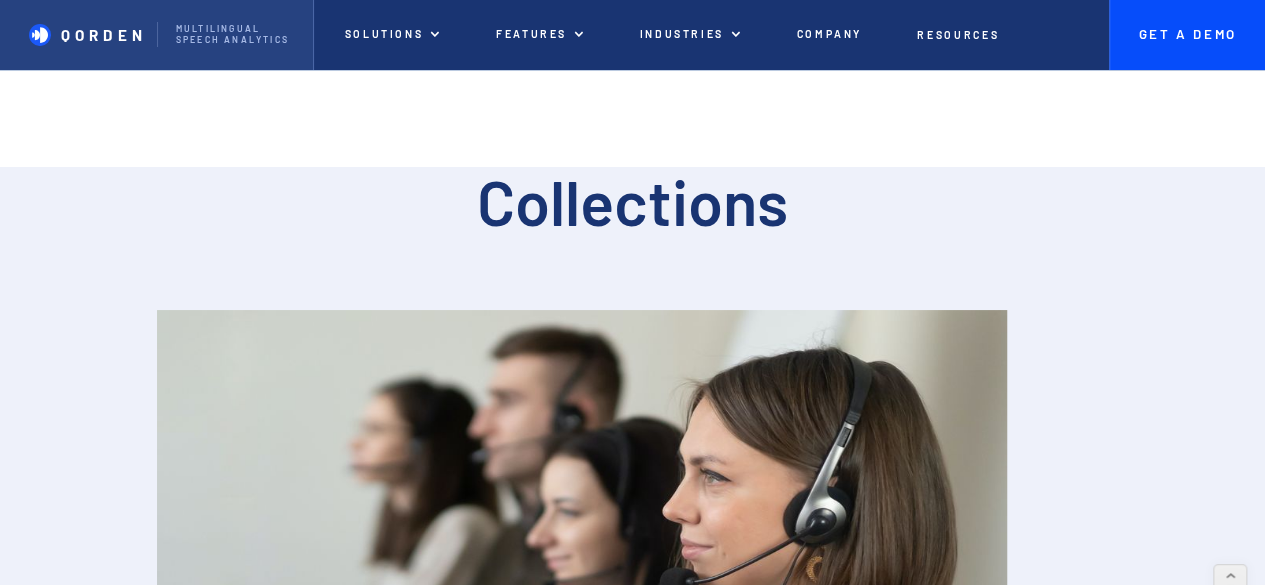 click on "Qorden" at bounding box center [103, 35] 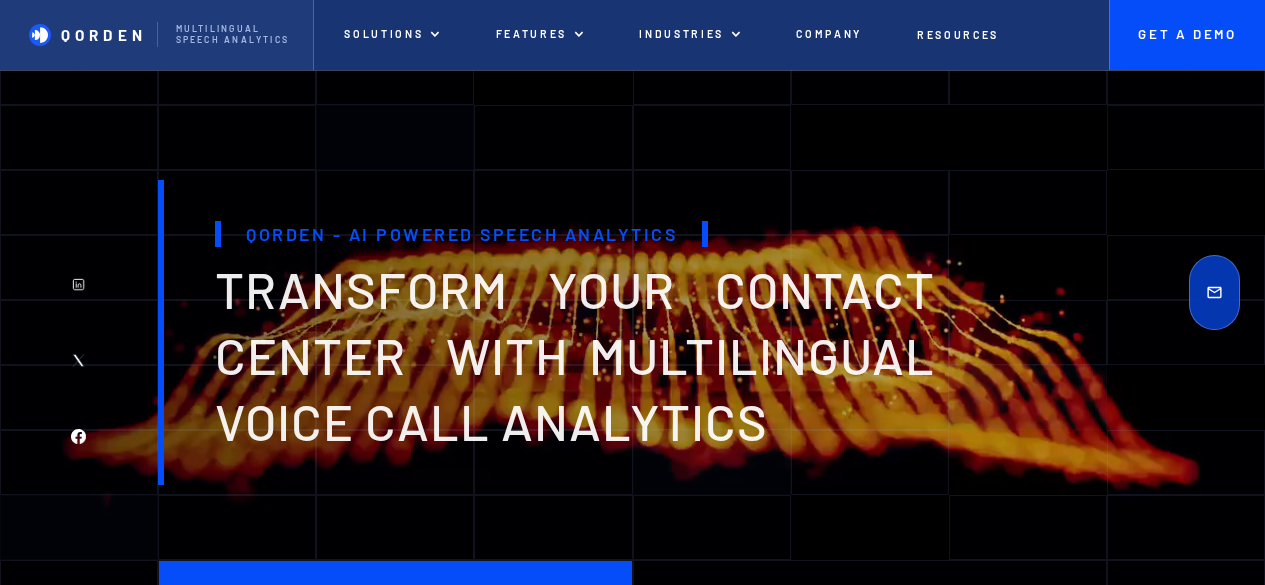 scroll, scrollTop: 0, scrollLeft: 0, axis: both 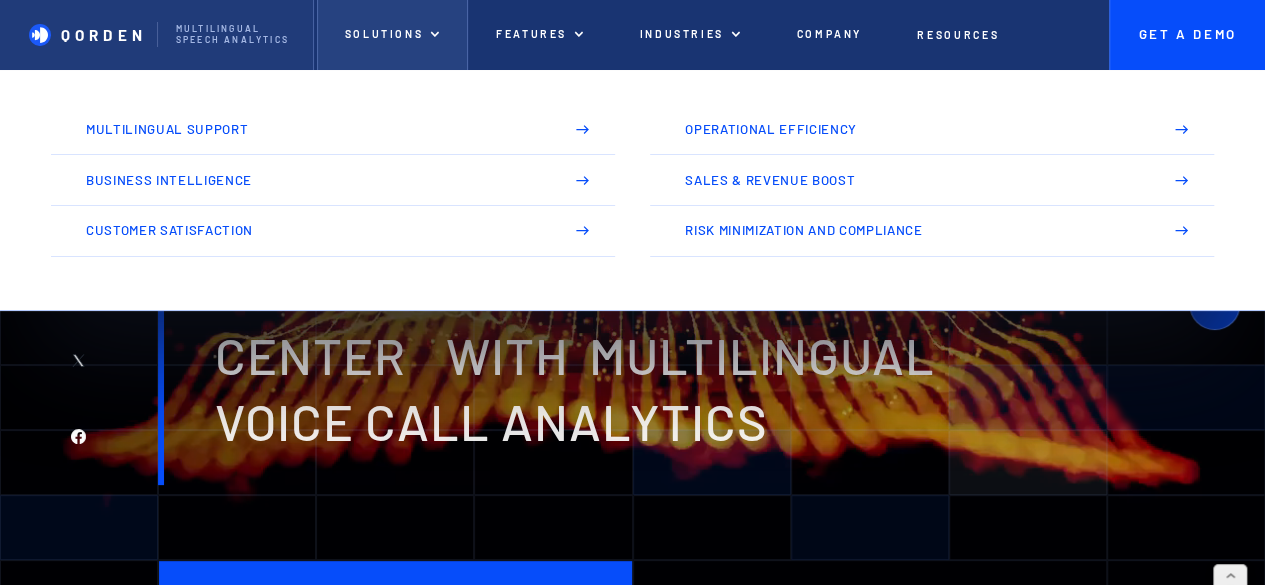 click on "Solutions" at bounding box center [392, 35] 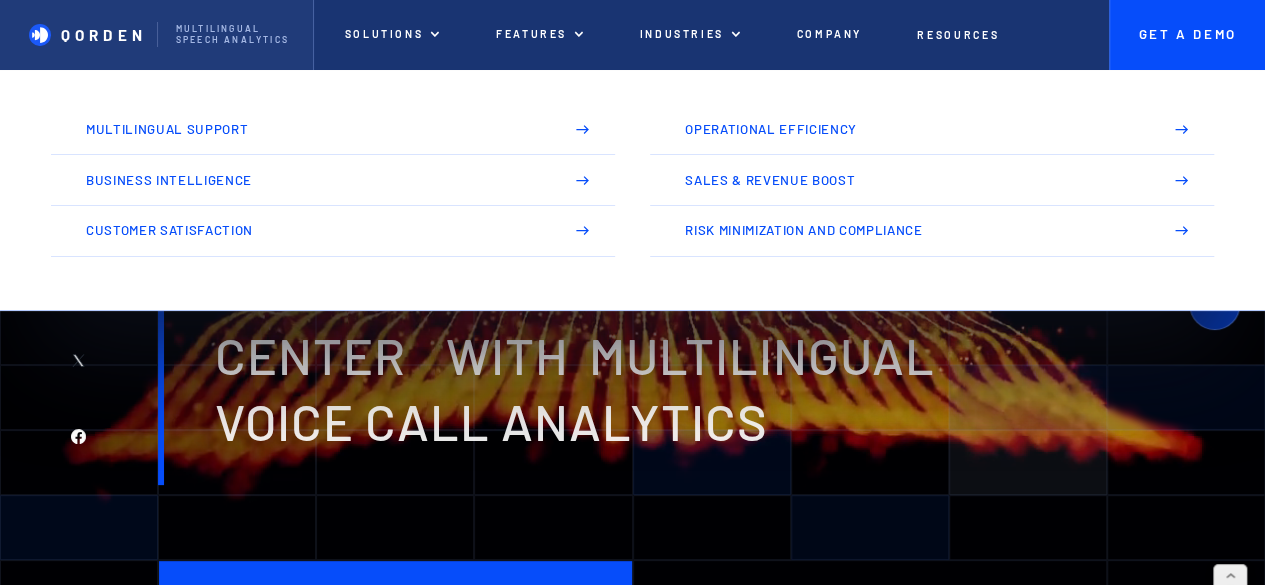 click on "We’ve just launched a new feature! Check out the  new dashboard . Qorden Multilingual Speech analytics Solutions Solutions Other templates Purchase template Multilingual Support Operational Efficiency Business Intelligence Sales & Revenue Boost  Customer Satisfaction  Risk Minimization and Compliance  features Services More about services Auto Call Summary Auto Coaching  Holistic Reporting Multilingual Realtime Quality Assurance  Post Call Analytics Customizable Configuration Security Auto Call Summary Auto Coaching  Customizable Configuration Holistic Reporting Multilingual Post Call Analytics Realtime Quality Assurance  Security Other templates Purchase template Auto Call Summary Auto Coaching  Holistic Reporting Multilingual Realtime Quality Assurance  Post Call Analytics Customizable Configuration Security INDUSTRIES Our realized projects Your home could be a piece of art that is remembered in this city throughout time. All projects Collections Healthcare Banking Insurance Retail BPOs  Services Banking" at bounding box center (632, 4049) 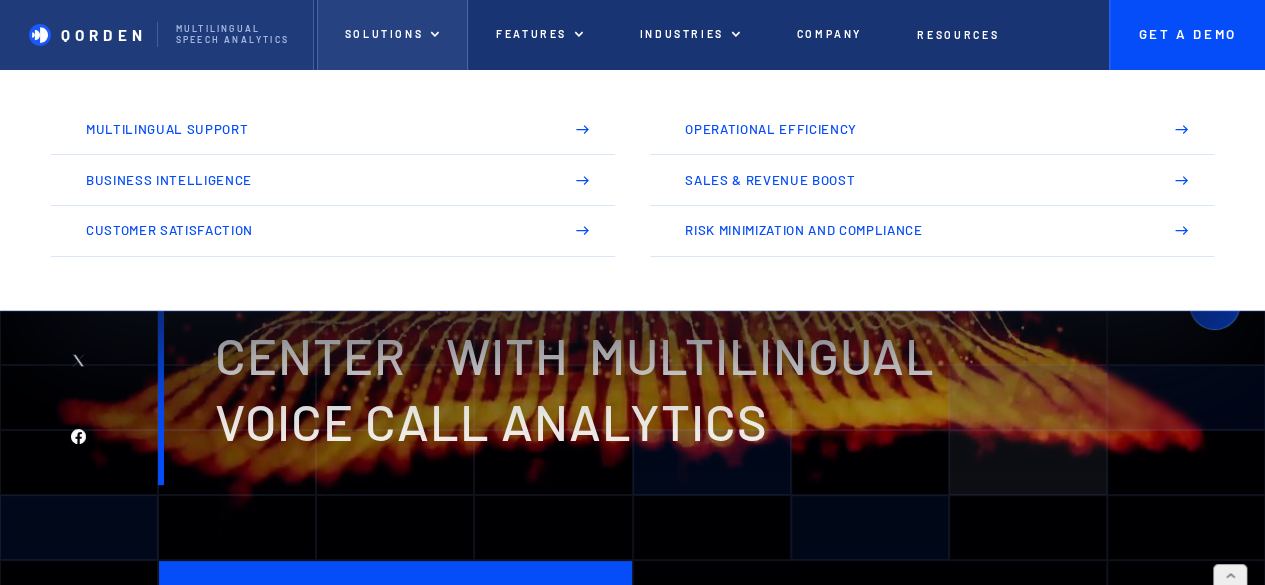 click on "Solutions" at bounding box center [392, 35] 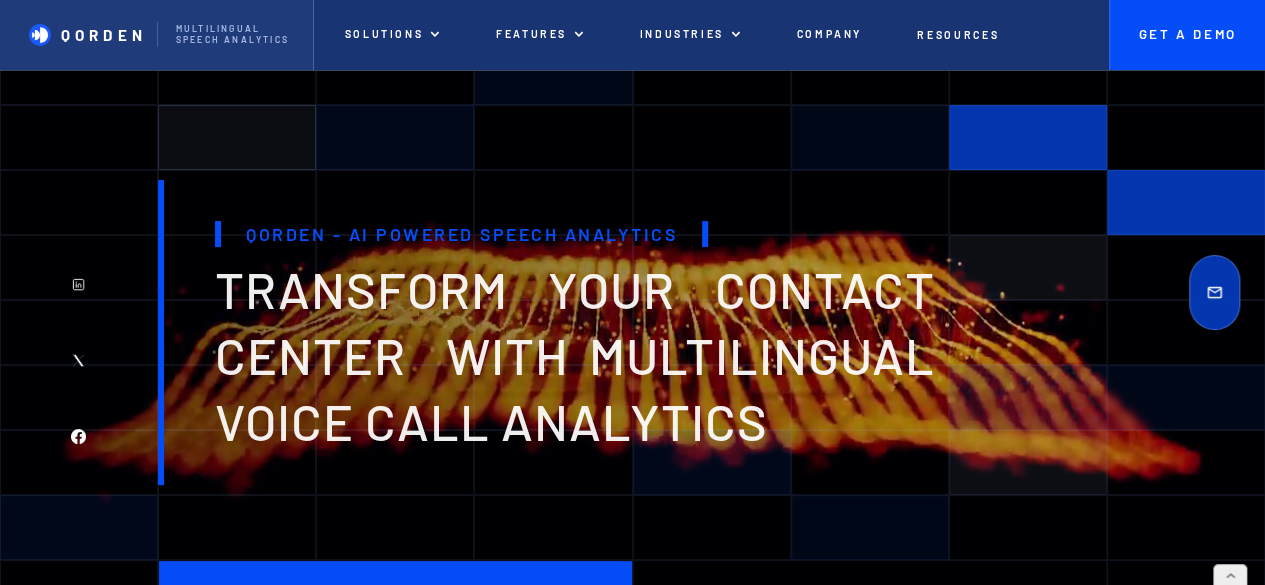 click at bounding box center [237, 137] 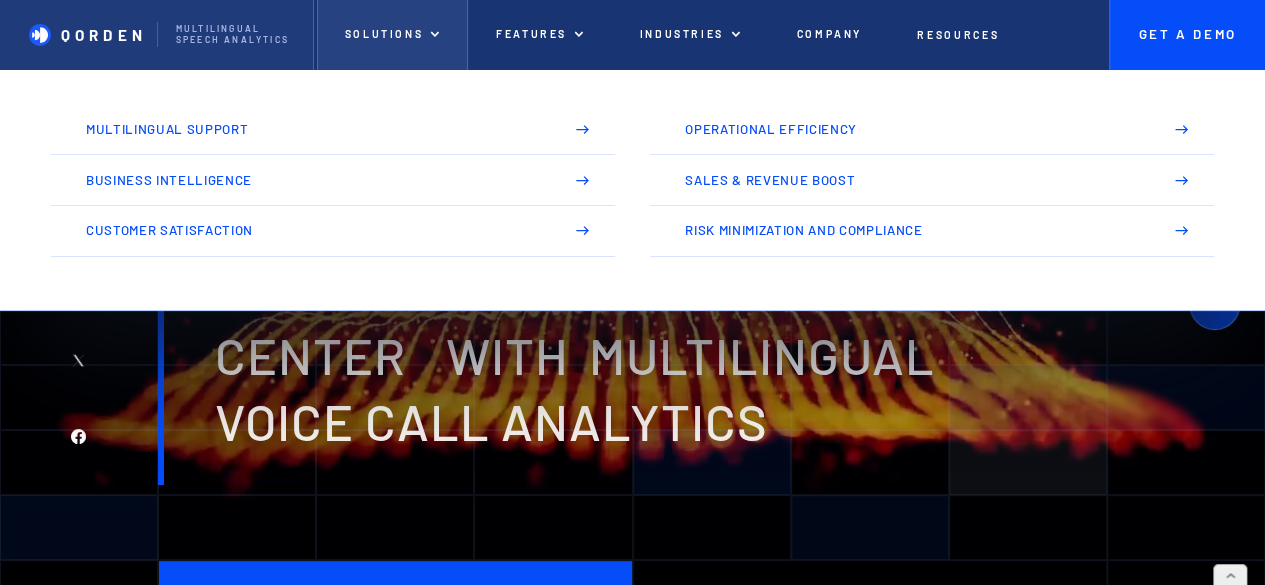 click on "Solutions" at bounding box center (383, 34) 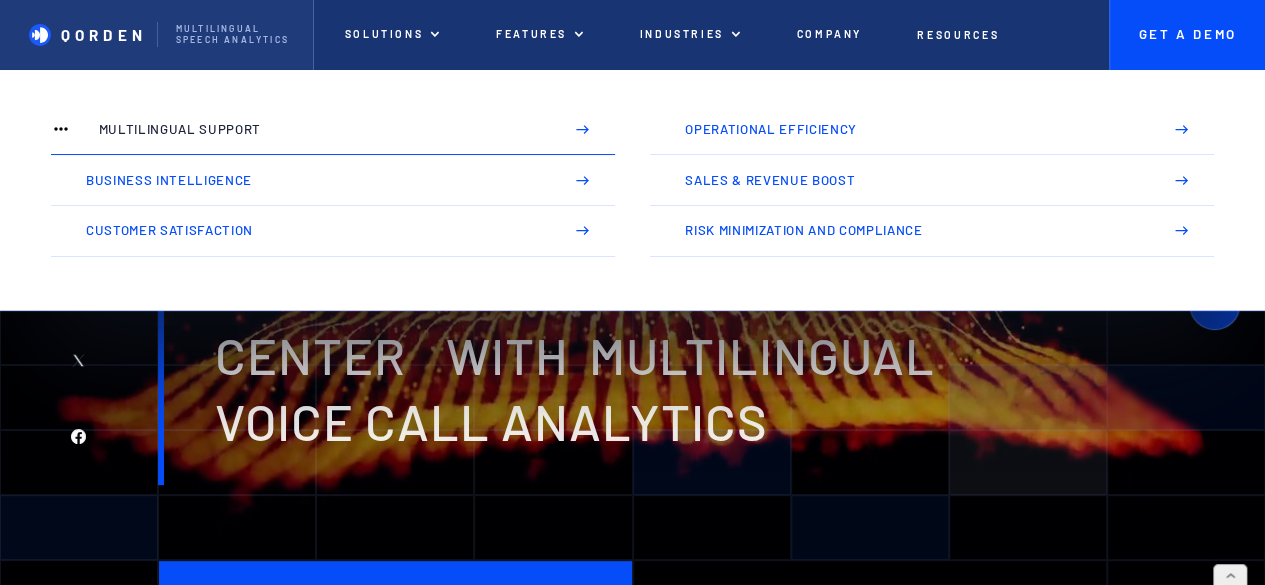 click on "Multilingual Support" at bounding box center (333, 130) 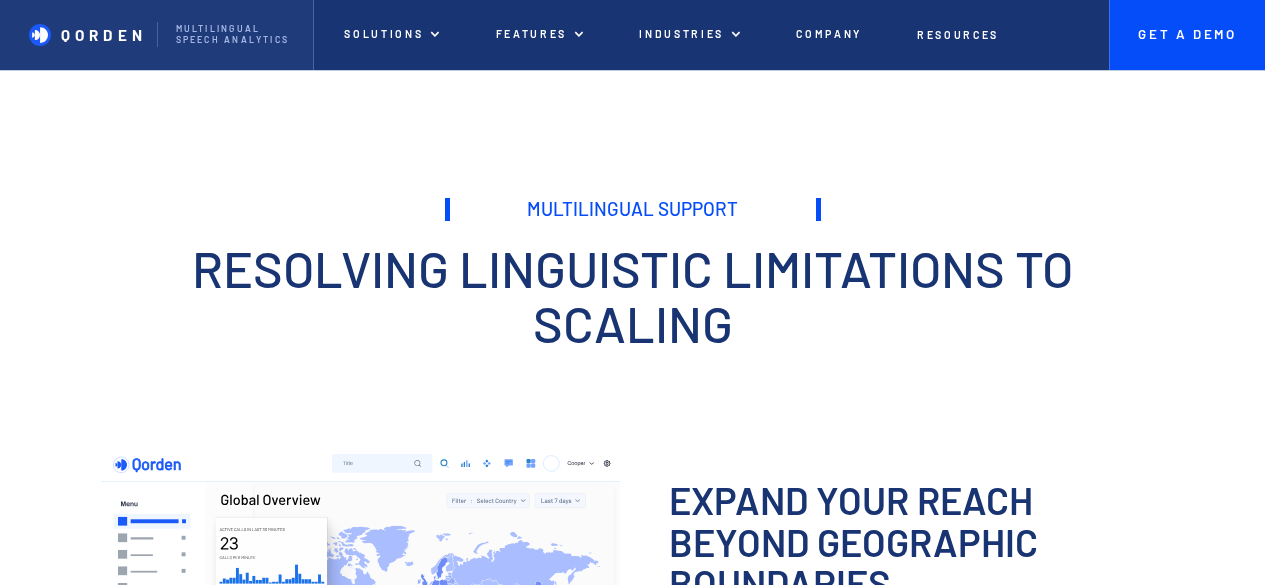 scroll, scrollTop: 0, scrollLeft: 0, axis: both 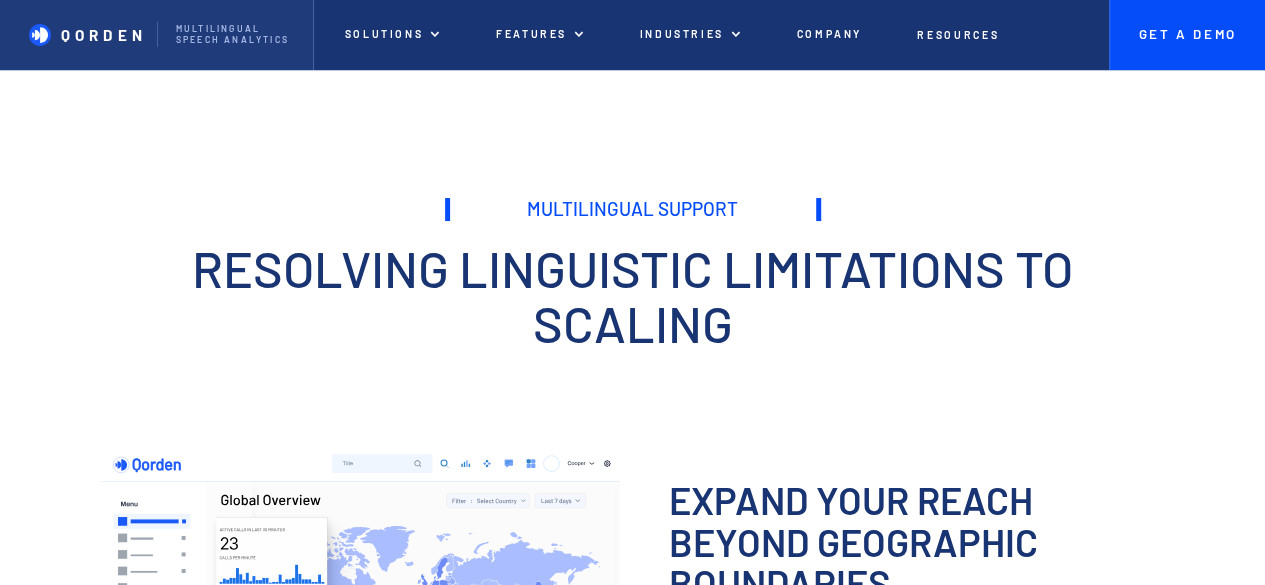 click on "Multilingual Support" at bounding box center (633, 209) 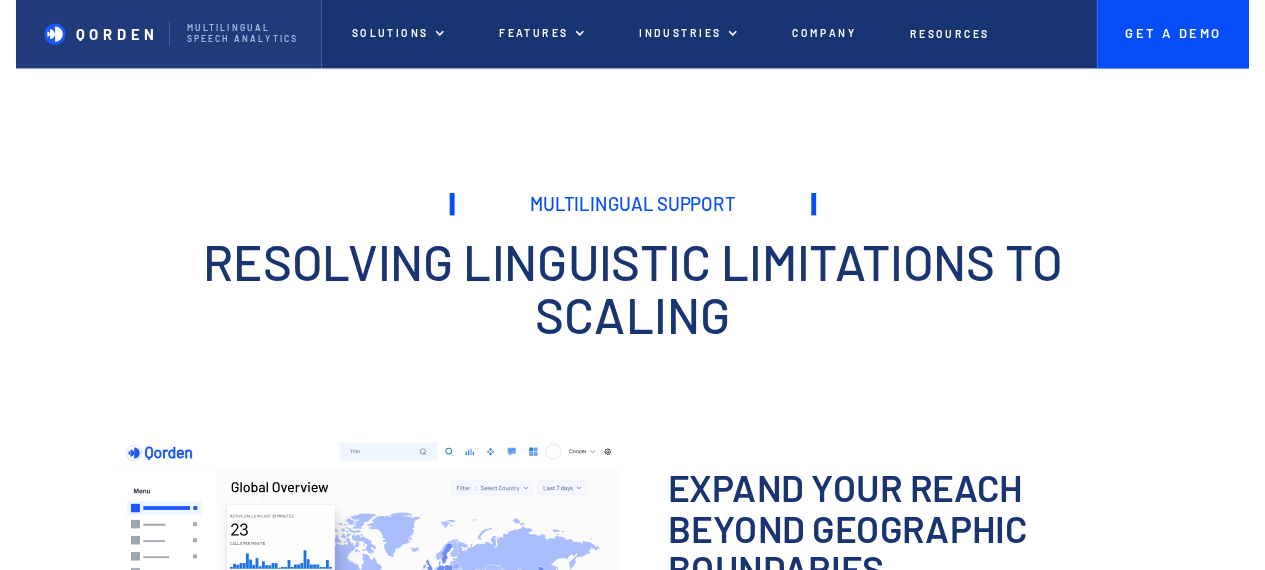 scroll, scrollTop: 0, scrollLeft: 0, axis: both 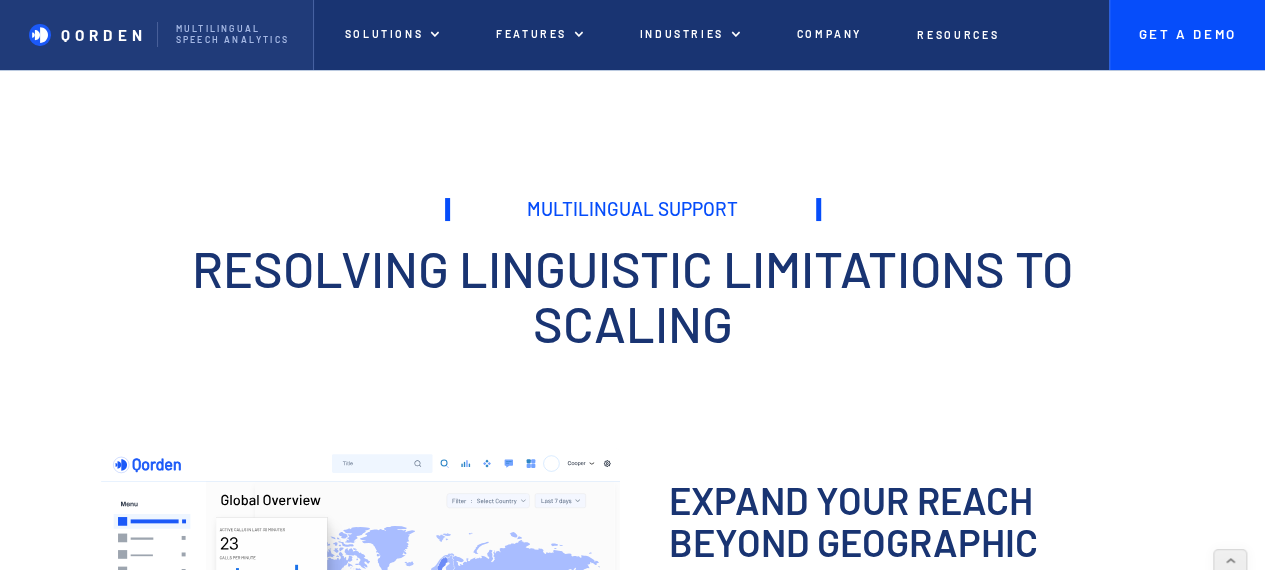 click on "Resolving linguistic limitations To Scaling" at bounding box center (633, 295) 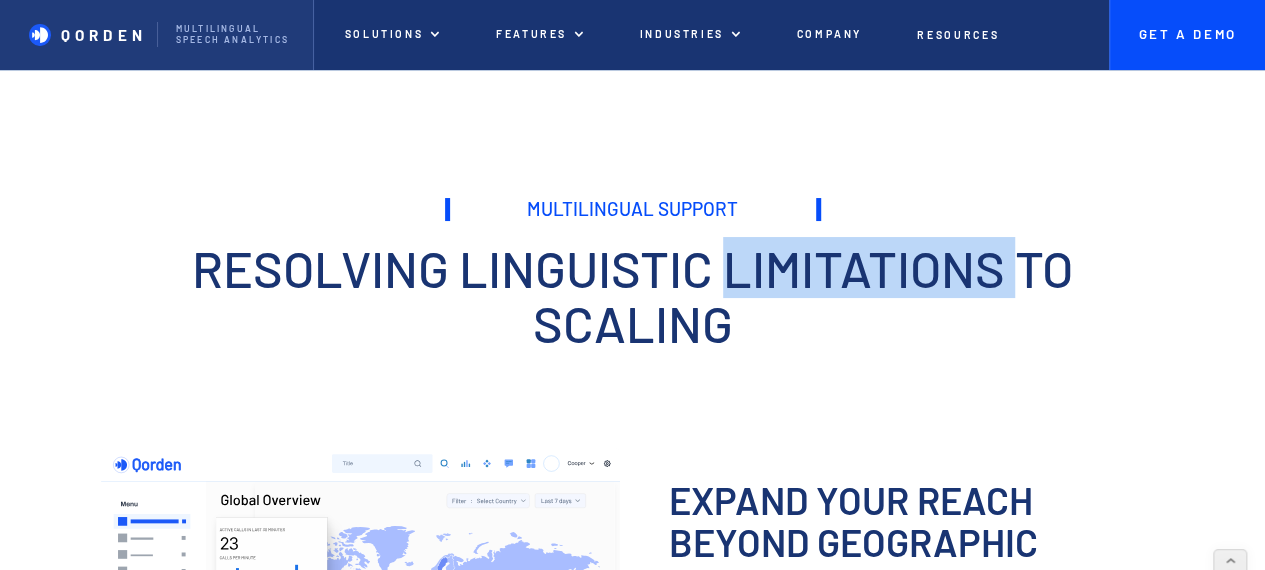 click on "Resolving linguistic limitations To Scaling" at bounding box center [633, 295] 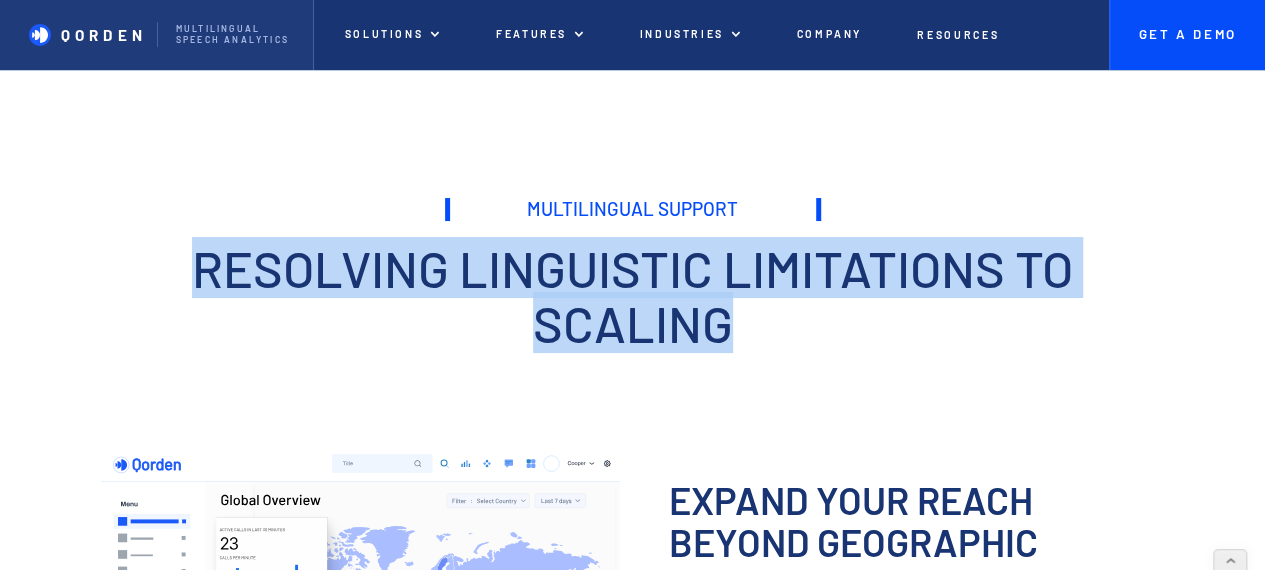 click on "Resolving linguistic limitations To Scaling" at bounding box center [633, 295] 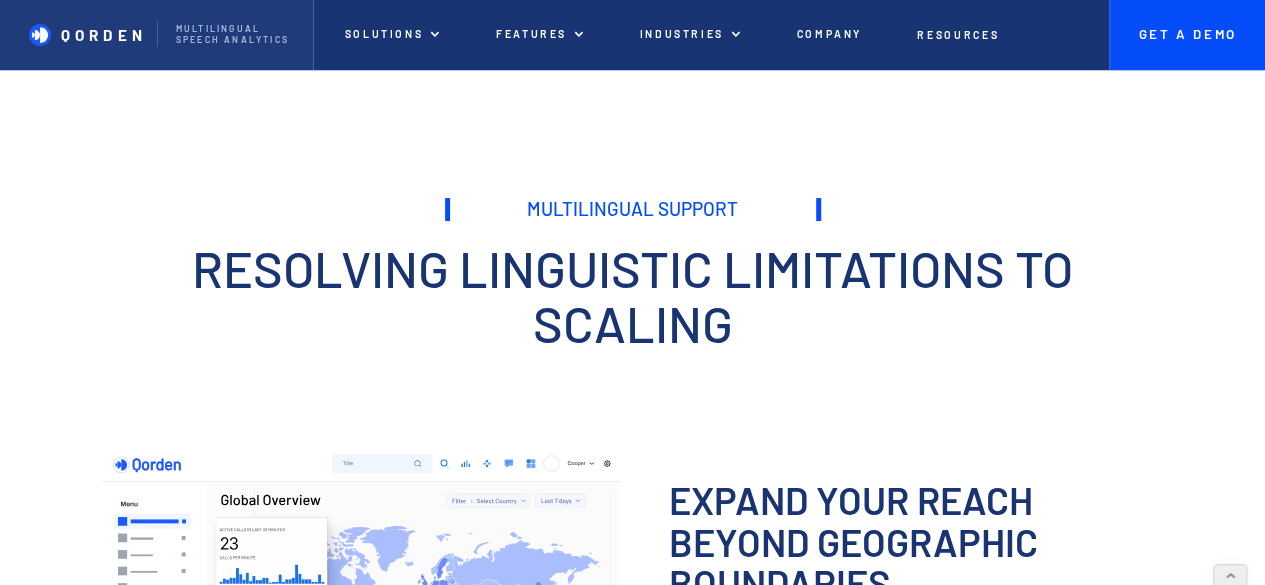 scroll, scrollTop: 0, scrollLeft: 0, axis: both 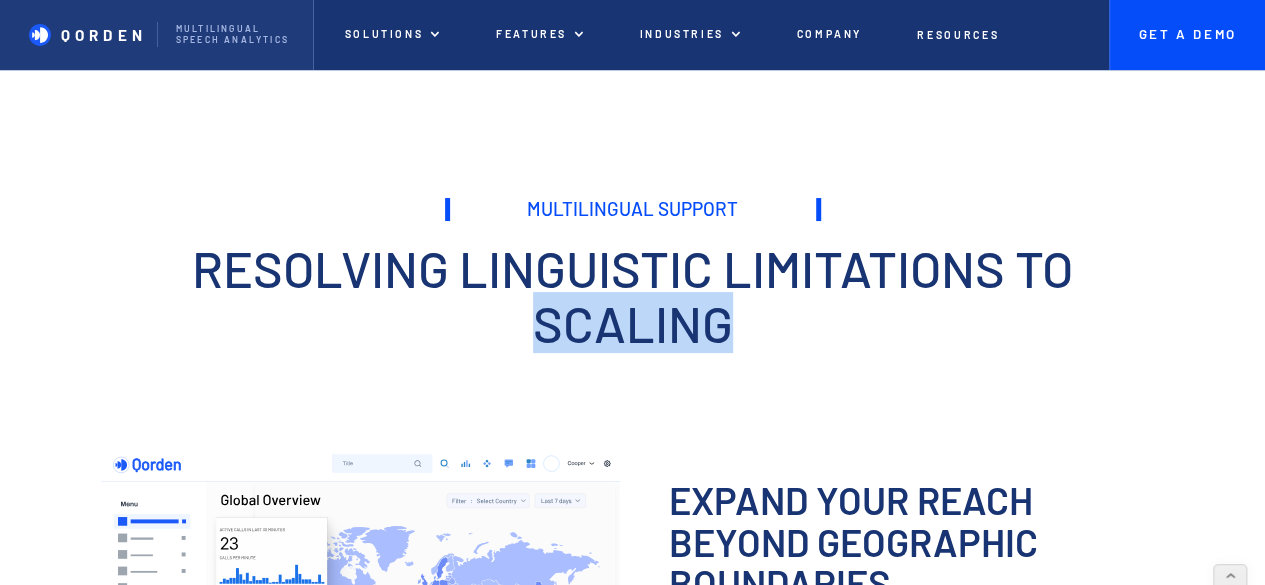 click on "Resolving linguistic limitations To Scaling" at bounding box center (633, 295) 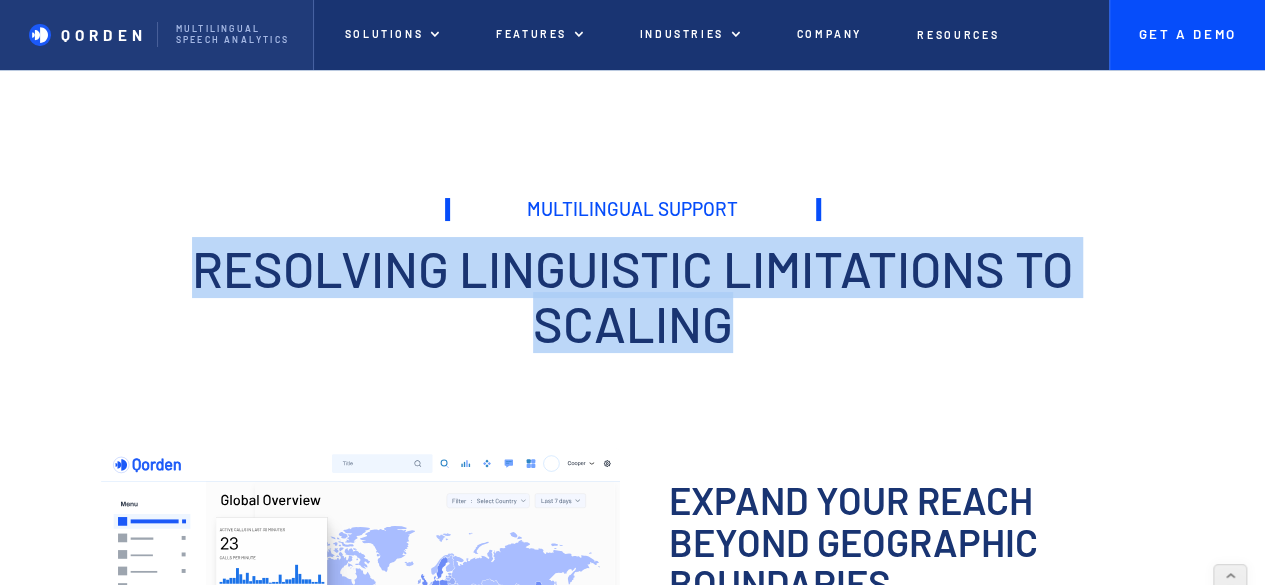 click on "Resolving linguistic limitations To Scaling" at bounding box center (633, 295) 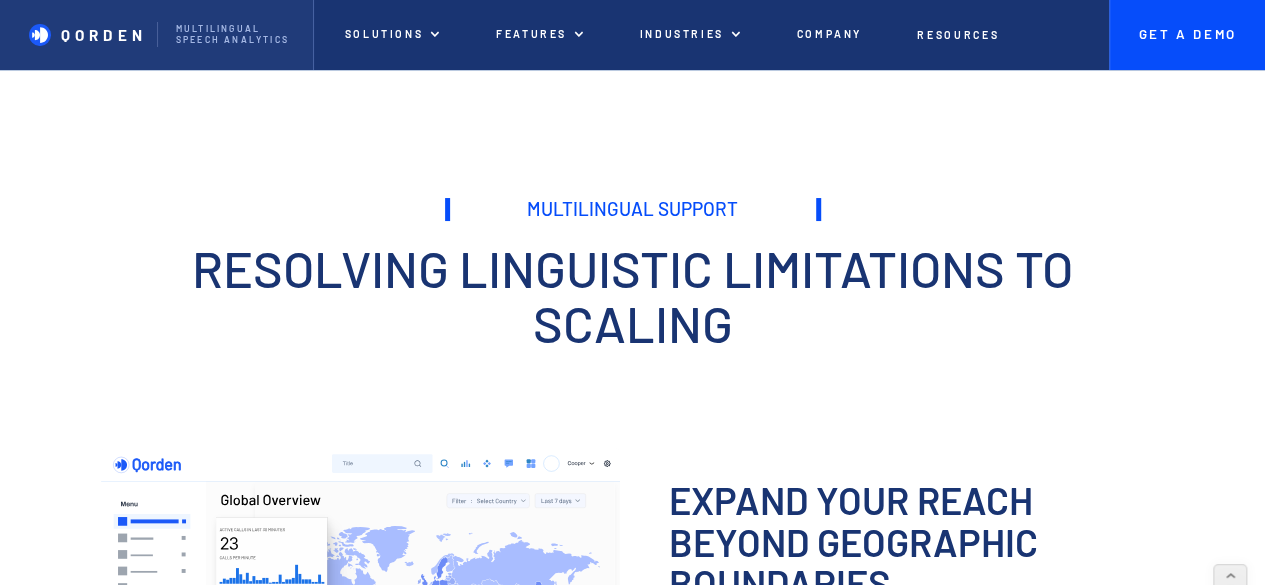 click on "Multilingual Support" at bounding box center (633, 209) 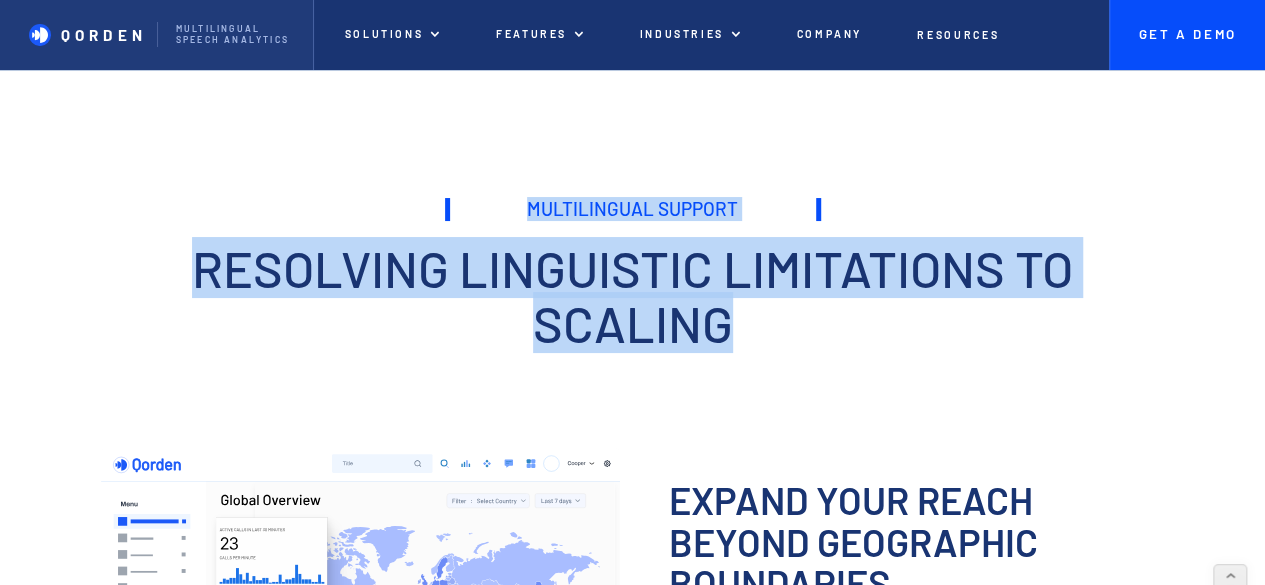drag, startPoint x: 734, startPoint y: 295, endPoint x: 524, endPoint y: 168, distance: 245.41597 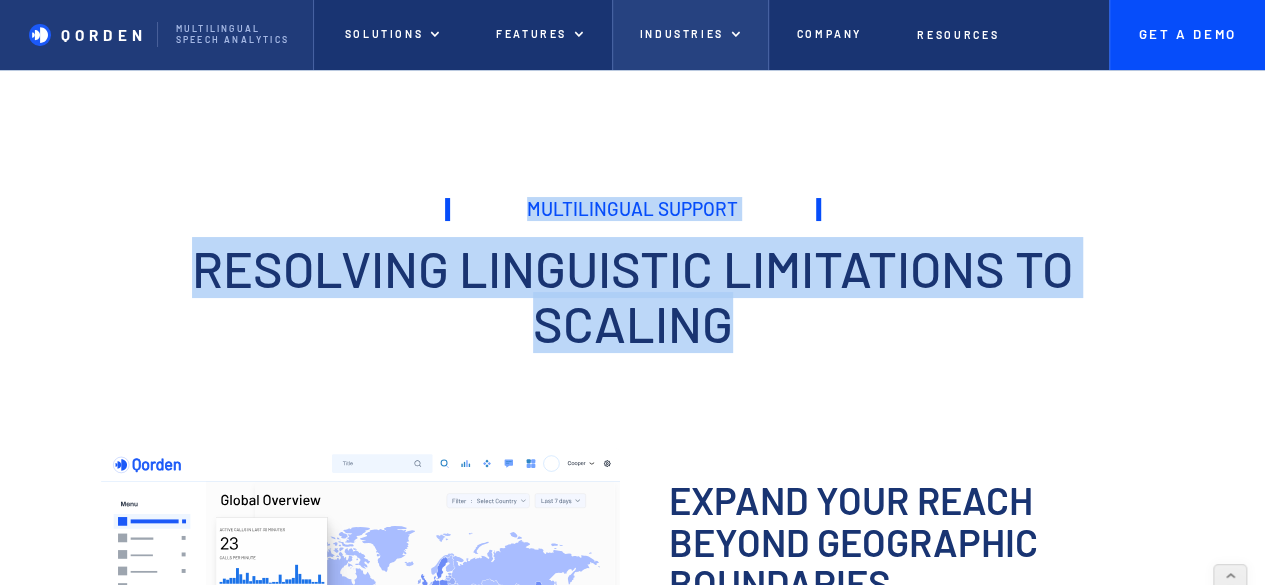 copy on "Multilingual Support Unlock global success with Qorden's multilingual support and AI-driven solutions, enabling seamless communication and business growth. Resolving linguistic limitations To Scaling" 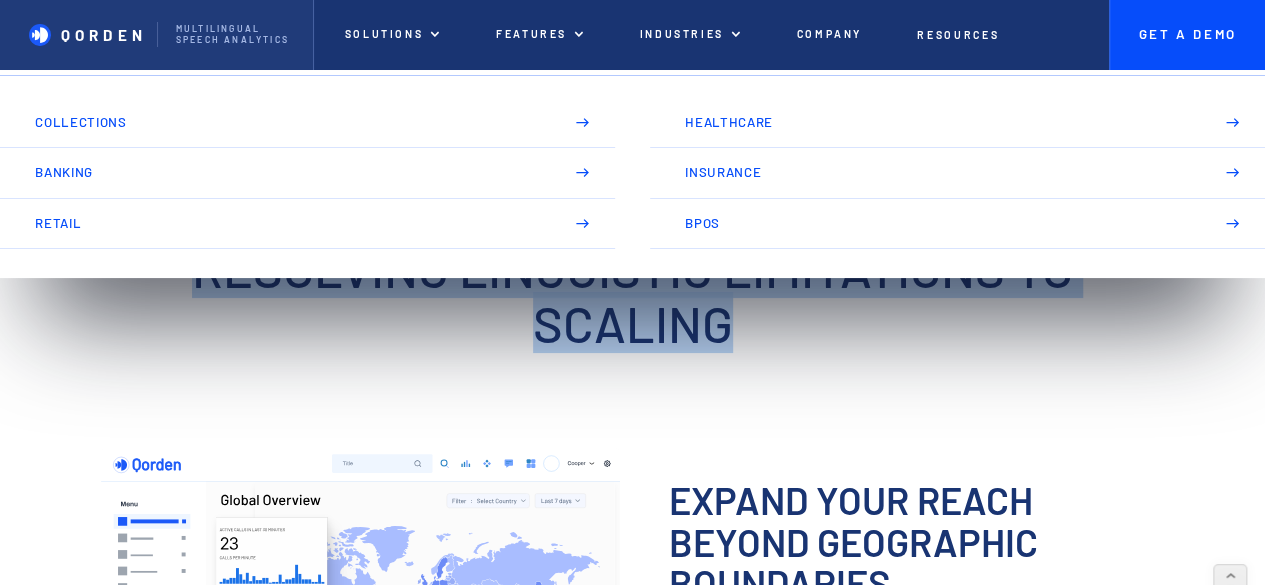 click on "Multilingual Support Unlock global success with Qorden's multilingual support and AI-driven solutions, enabling seamless communication and business growth. Resolving linguistic limitations To Scaling see how it works see how it works" at bounding box center [633, 283] 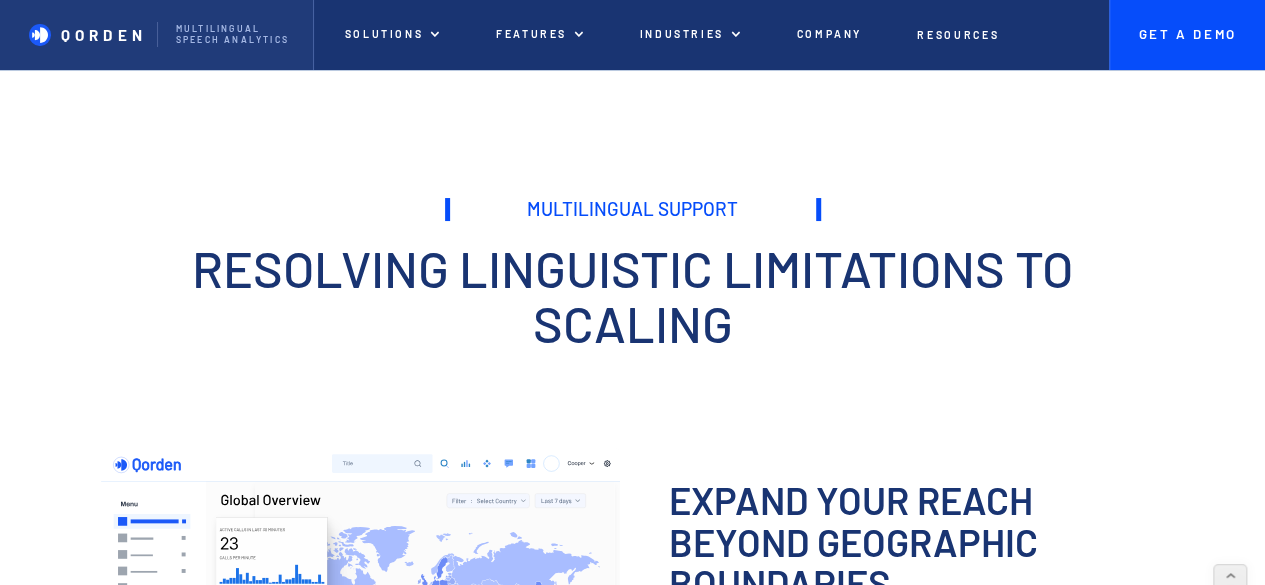 click on "Multilingual Support Unlock global success with Qorden's multilingual support and AI-driven solutions, enabling seamless communication and business growth. Resolving linguistic limitations To Scaling see how it works see how it works" at bounding box center [633, 283] 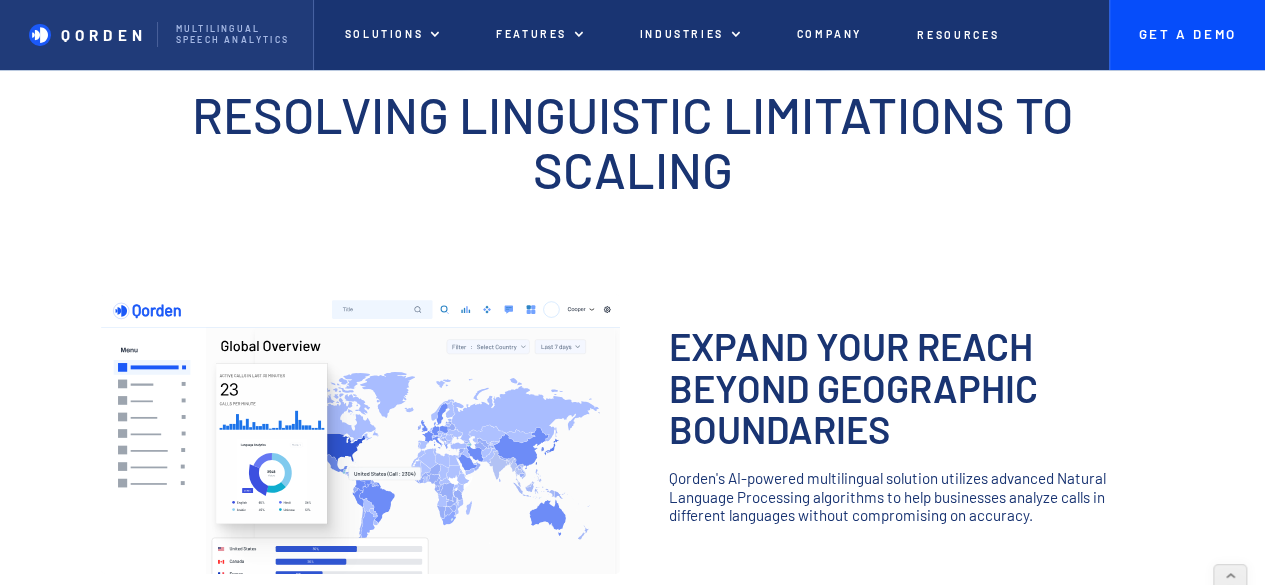 scroll, scrollTop: 200, scrollLeft: 0, axis: vertical 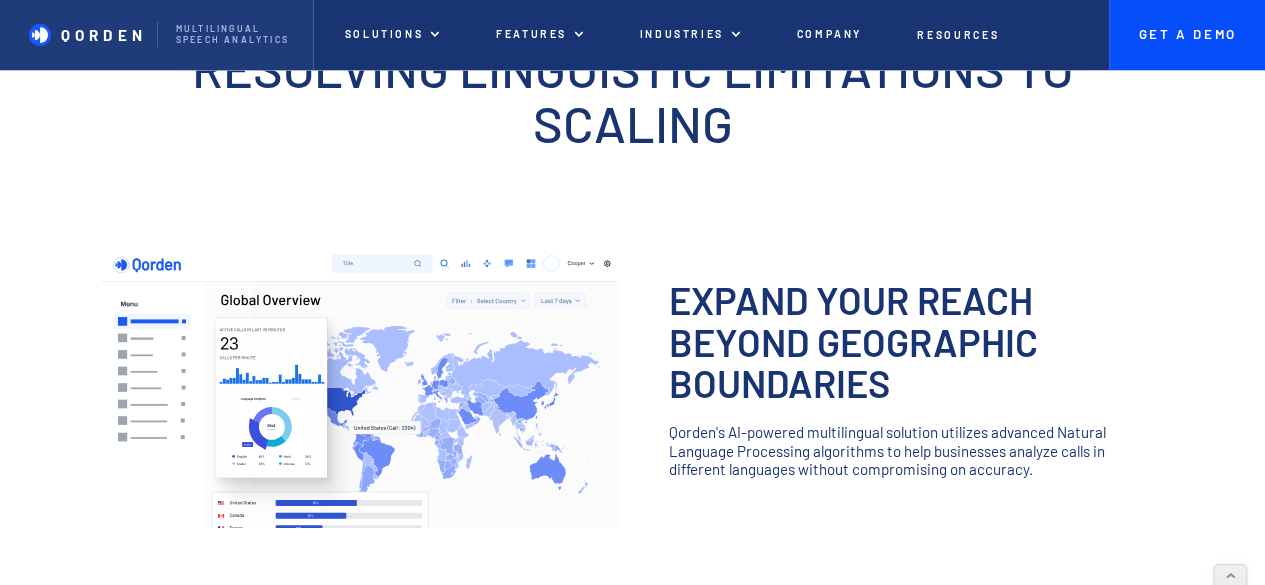 click on "Expand your reach beyond geographic boundaries" at bounding box center [916, 342] 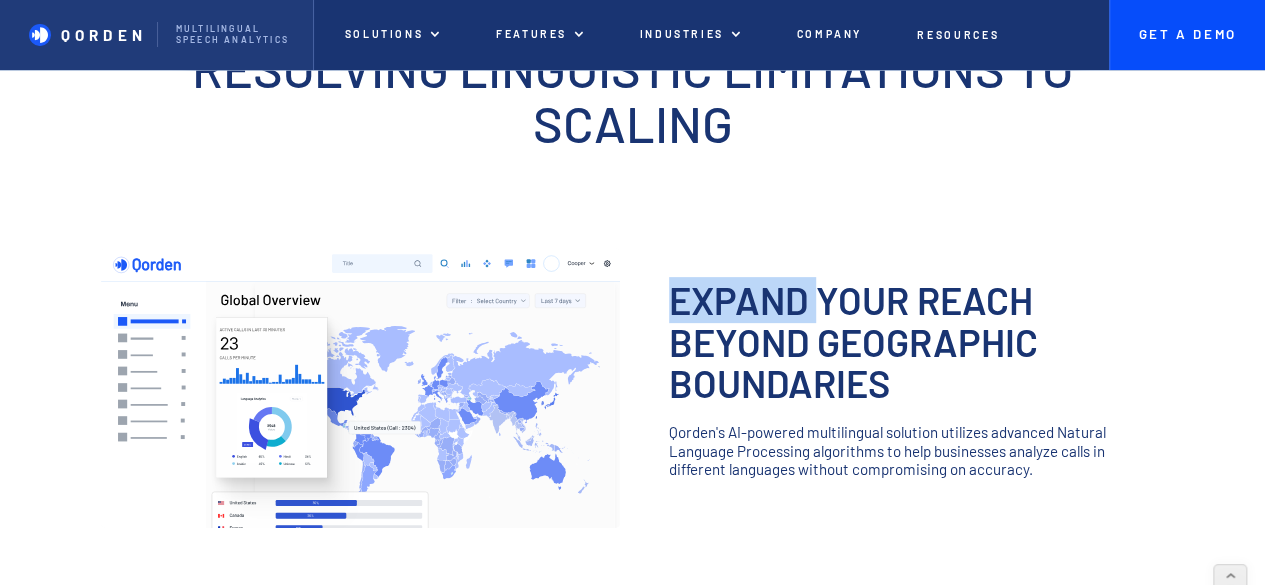click on "Expand your reach beyond geographic boundaries" at bounding box center (916, 342) 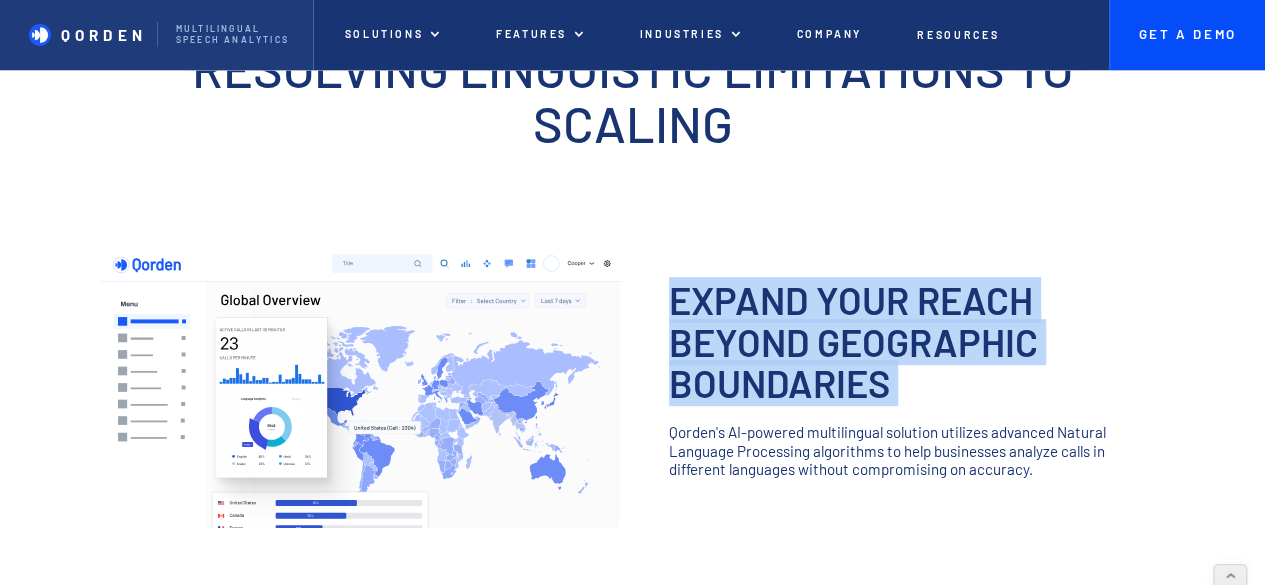 click on "Expand your reach beyond geographic boundaries" at bounding box center (916, 342) 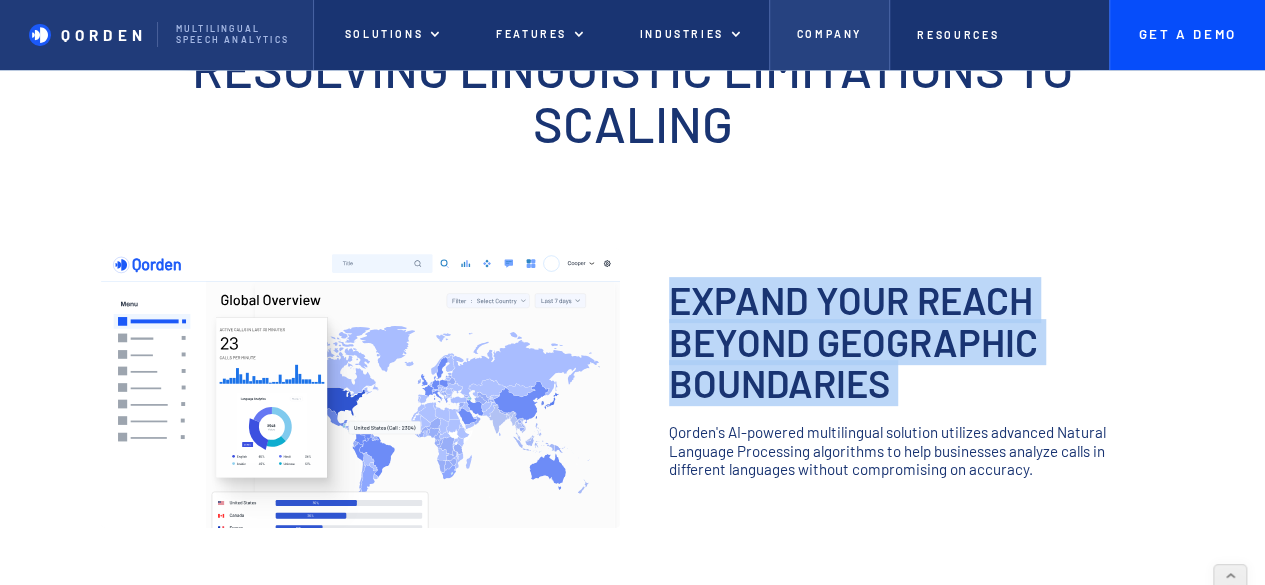 copy on "Expand your reach beyond geographic boundaries" 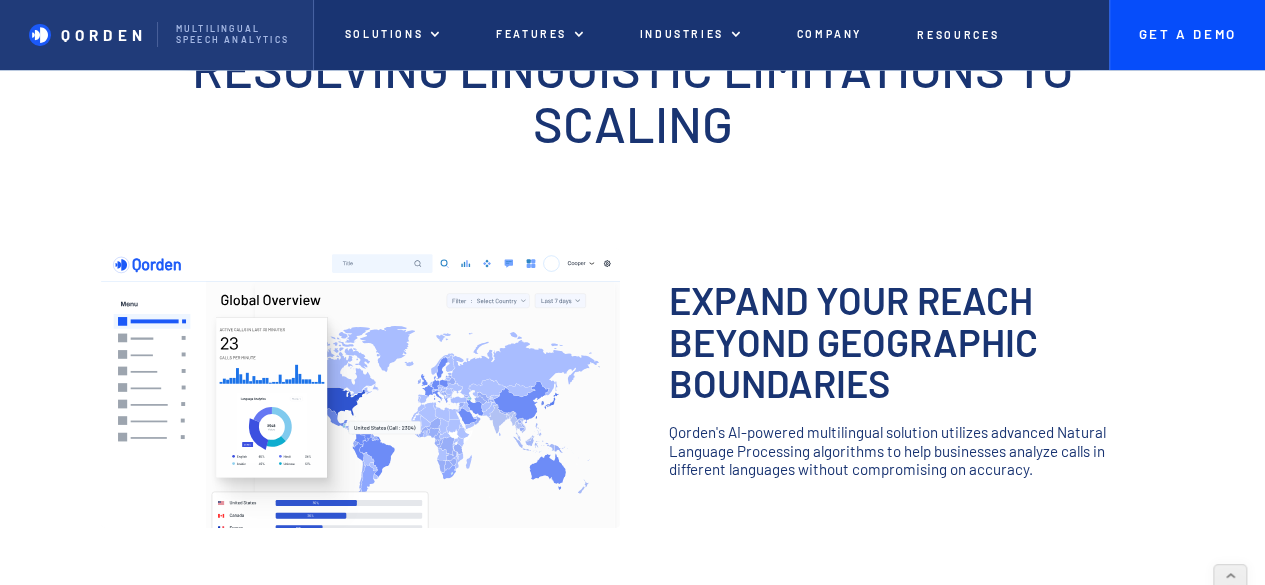 click on "Qorden's AI-powered multilingual solution utilizes advanced Natural Language Processing algorithms to help businesses analyze calls in different languages without compromising on accuracy." at bounding box center [916, 450] 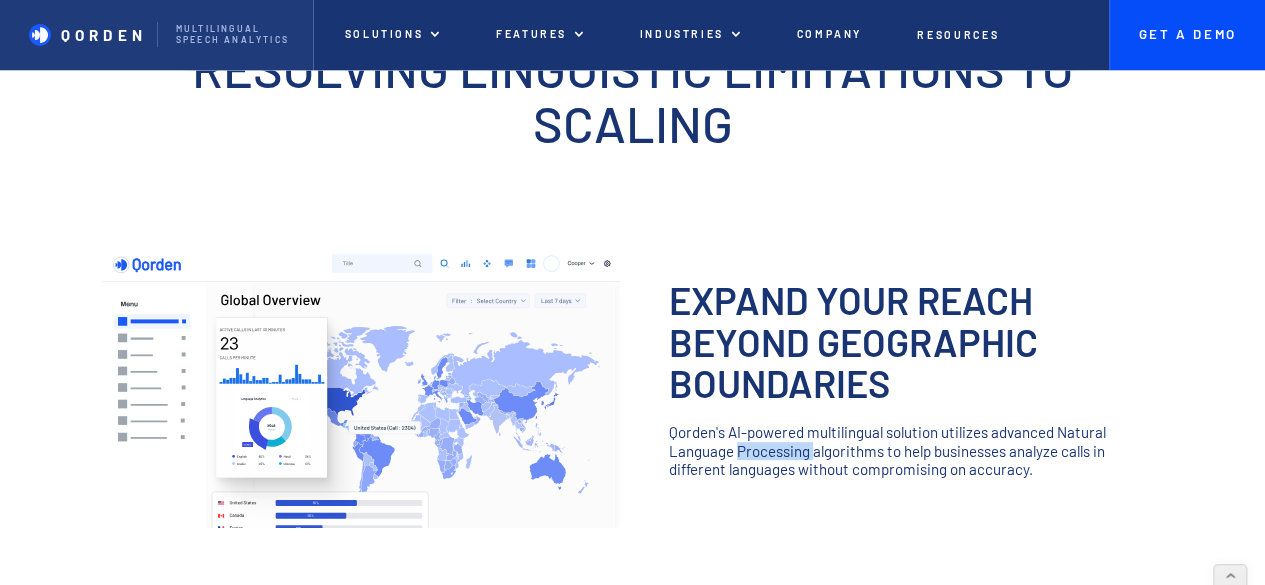 click on "Qorden's AI-powered multilingual solution utilizes advanced Natural Language Processing algorithms to help businesses analyze calls in different languages without compromising on accuracy." at bounding box center (916, 450) 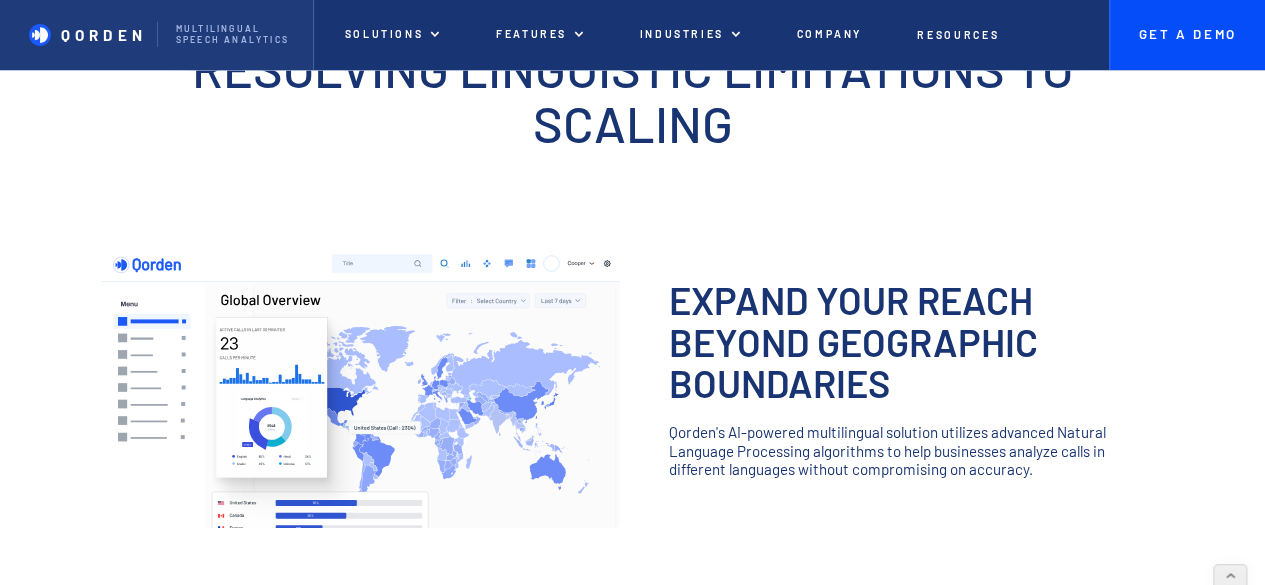 click on "Qorden's AI-powered multilingual solution utilizes advanced Natural Language Processing algorithms to help businesses analyze calls in different languages without compromising on accuracy." at bounding box center (916, 450) 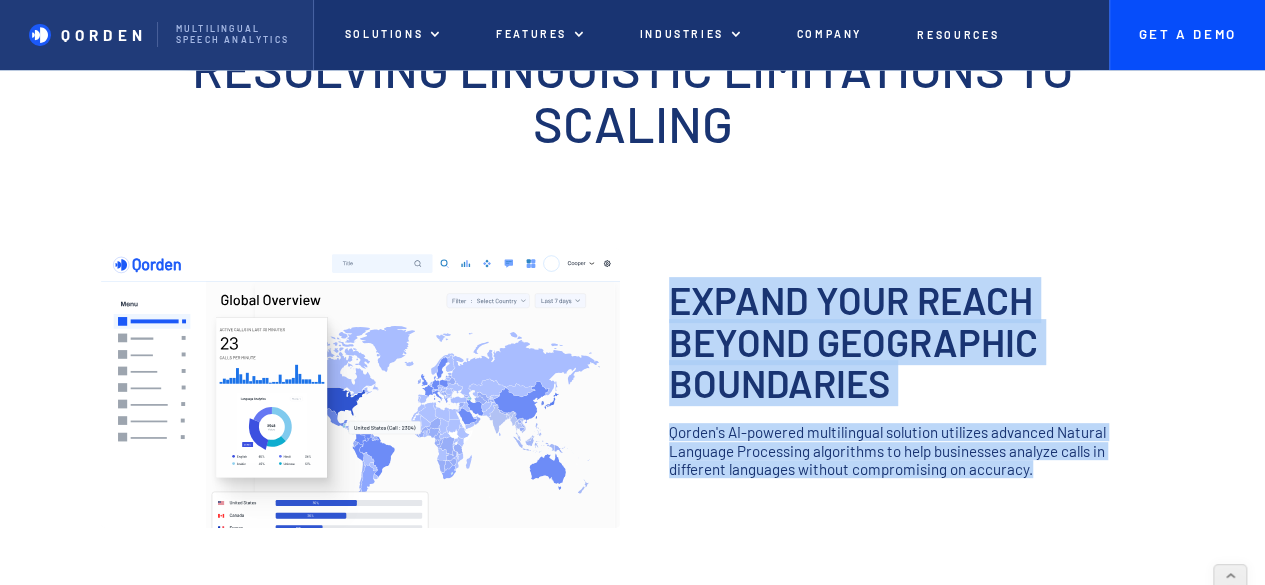 drag, startPoint x: 1045, startPoint y: 435, endPoint x: 664, endPoint y: 261, distance: 418.852 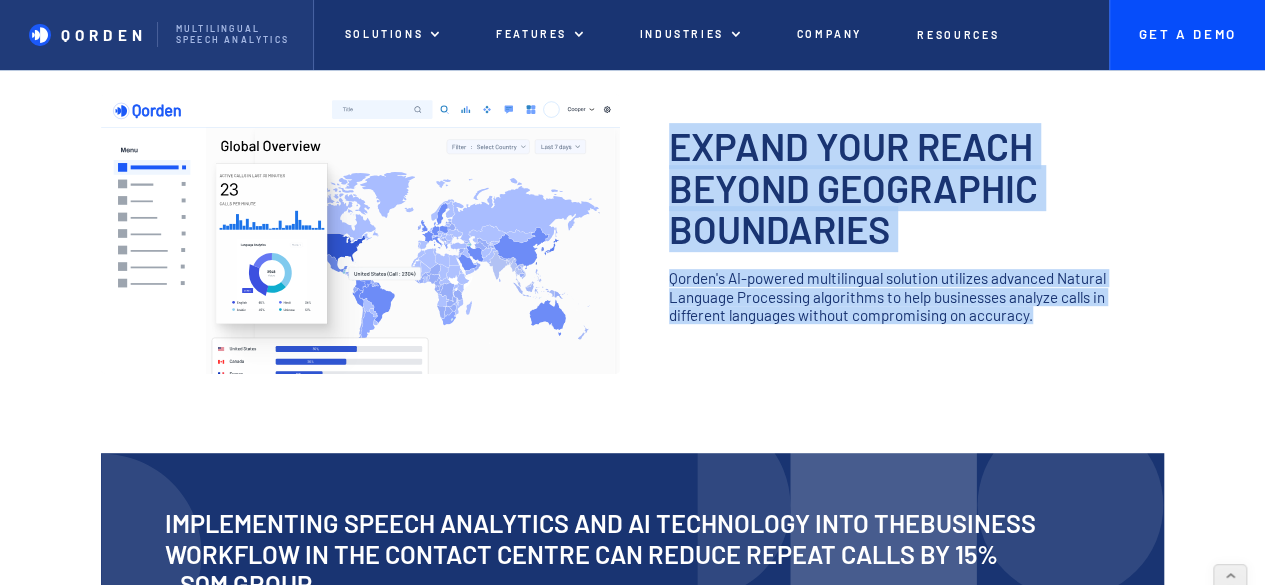 scroll, scrollTop: 200, scrollLeft: 0, axis: vertical 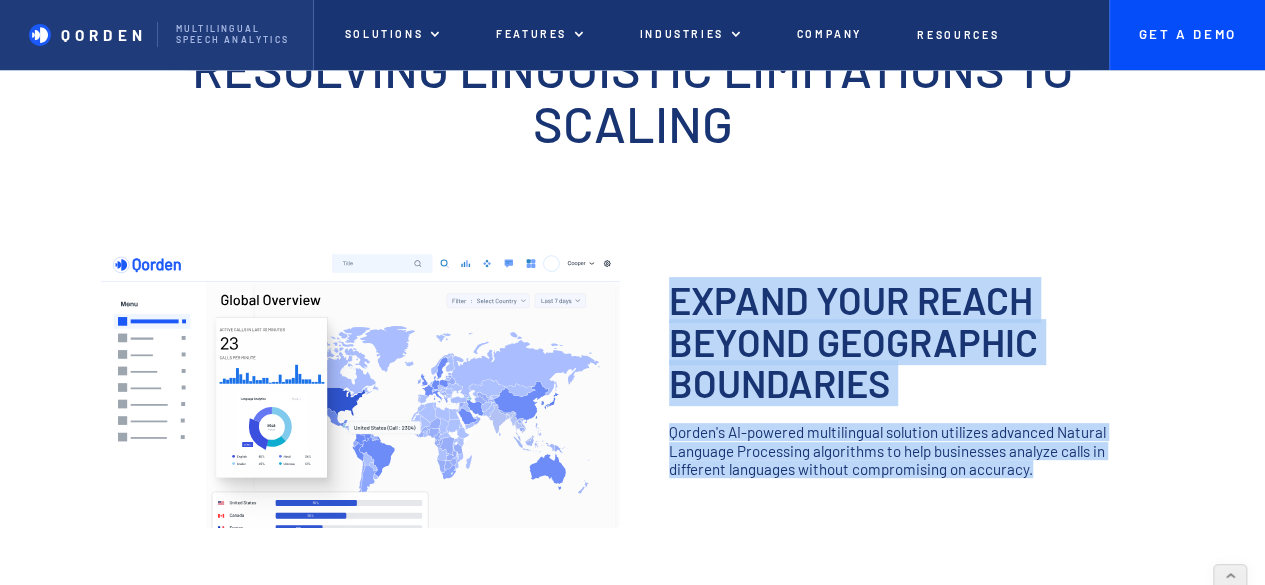 click at bounding box center [360, 388] 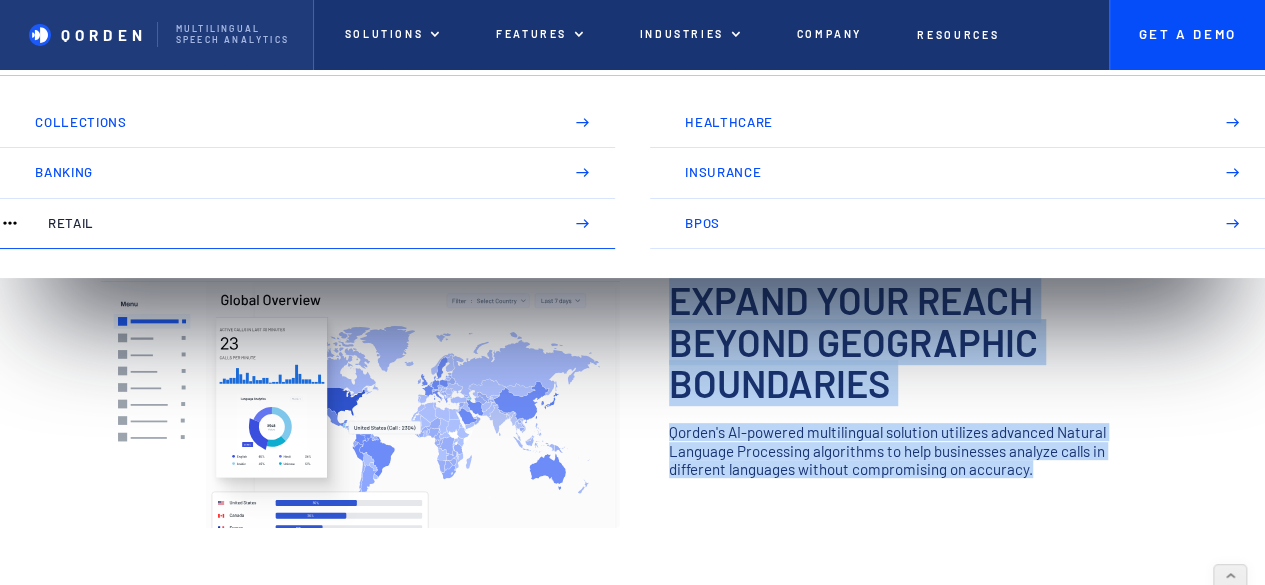 scroll, scrollTop: 300, scrollLeft: 0, axis: vertical 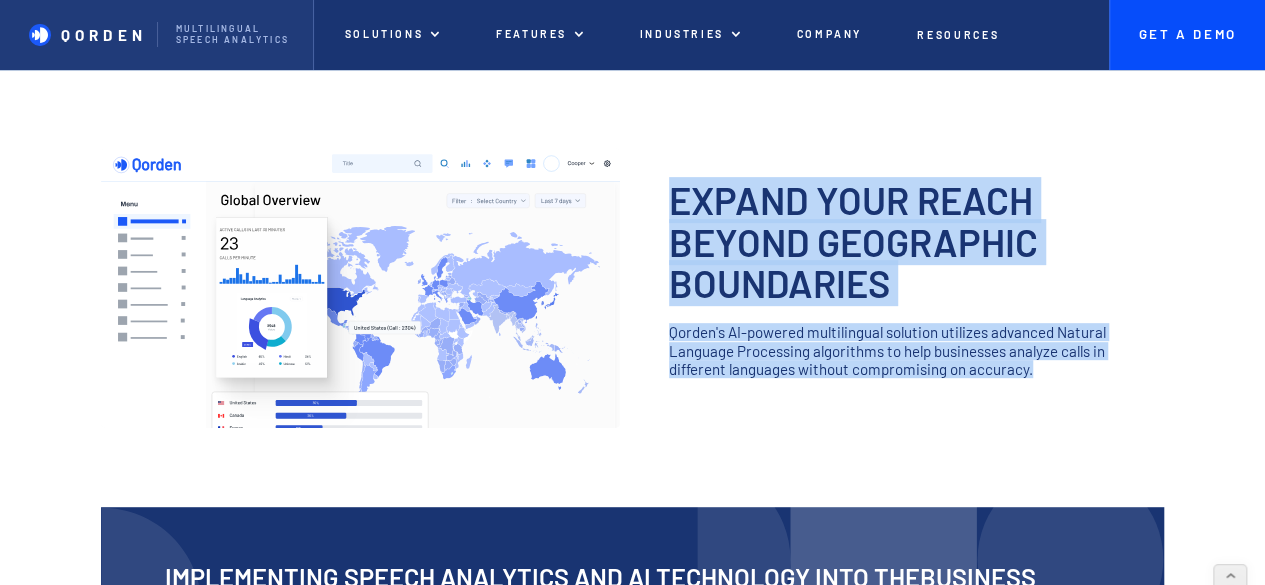 drag, startPoint x: 625, startPoint y: 349, endPoint x: 625, endPoint y: 361, distance: 12 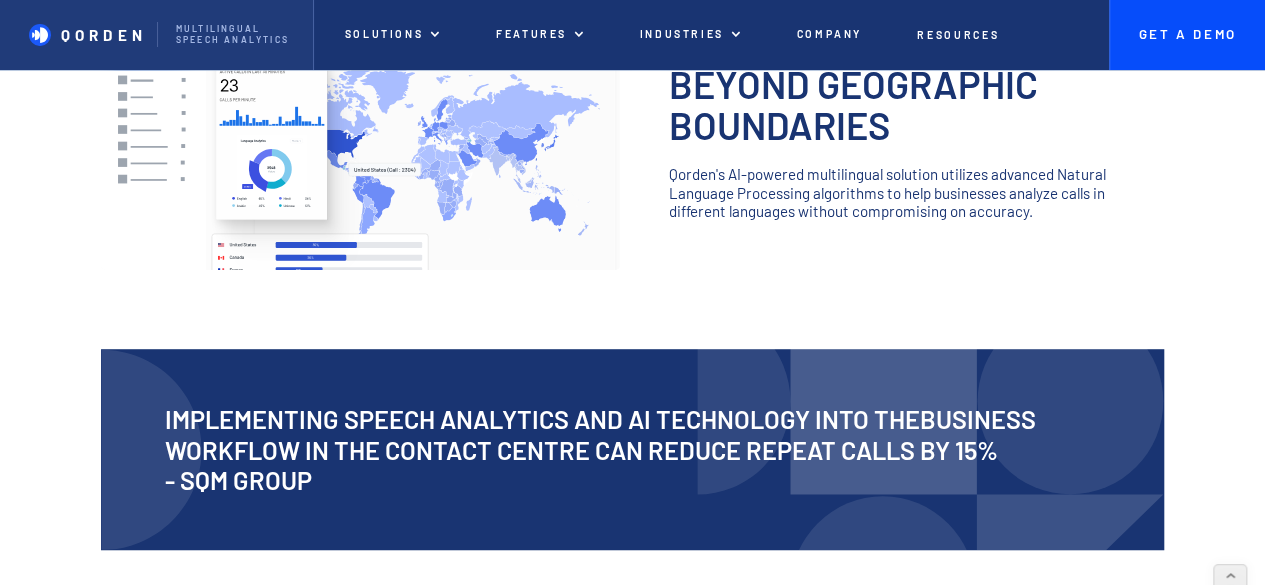 scroll, scrollTop: 500, scrollLeft: 0, axis: vertical 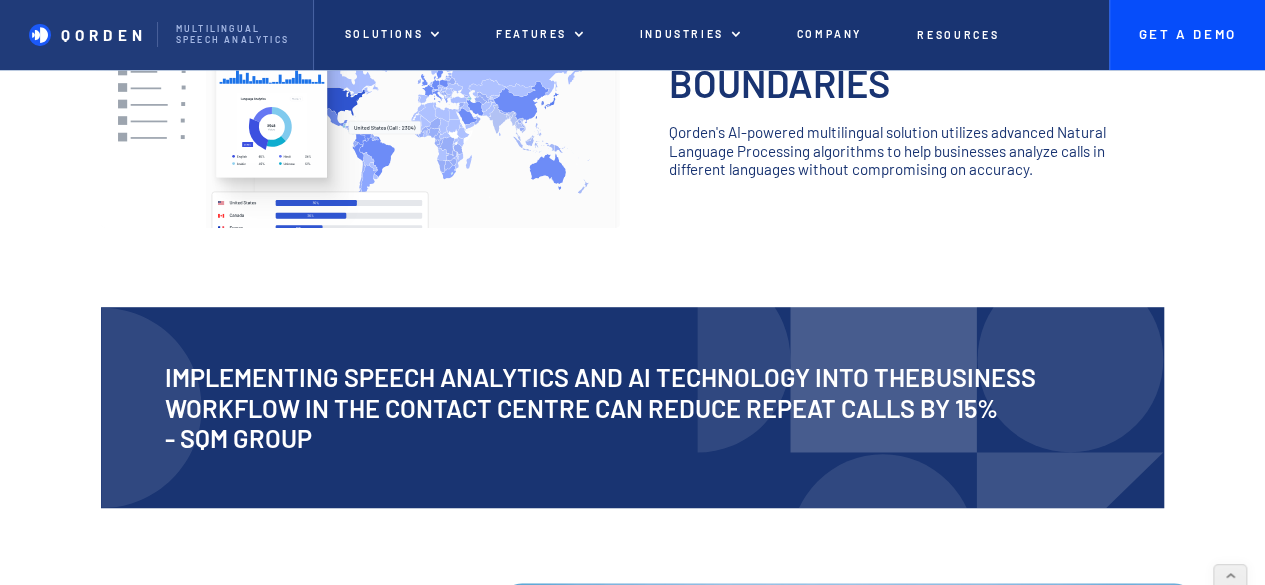 click on "Implementing speech analytics and AI technology into thebusiness workflow in the contact centre can reduce repeat calls by 15%  - SQM GROUP" at bounding box center (632, 407) 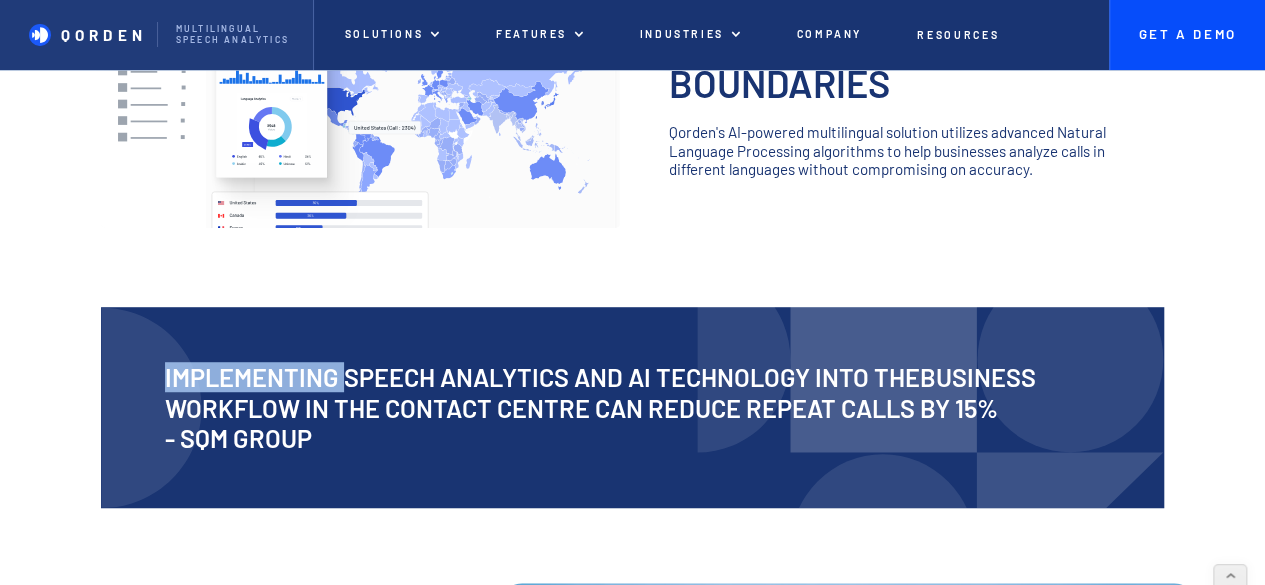 click on "Implementing speech analytics and AI technology into thebusiness workflow in the contact centre can reduce repeat calls by 15%  - SQM GROUP" at bounding box center (632, 407) 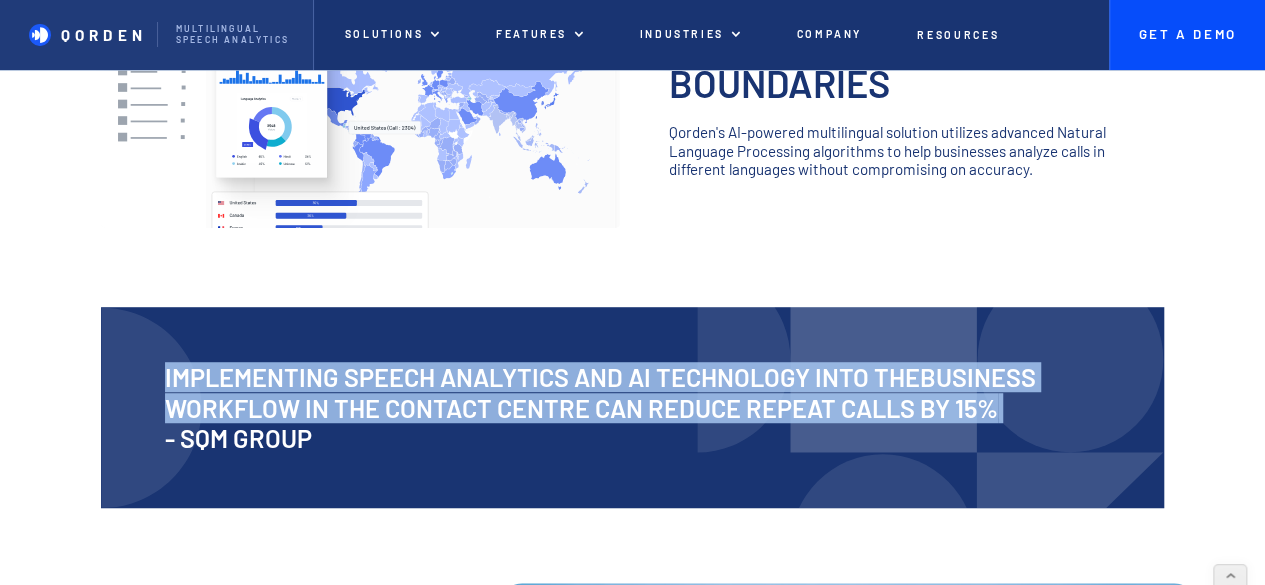 click on "Implementing speech analytics and AI technology into thebusiness workflow in the contact centre can reduce repeat calls by 15%  - SQM GROUP" at bounding box center [632, 407] 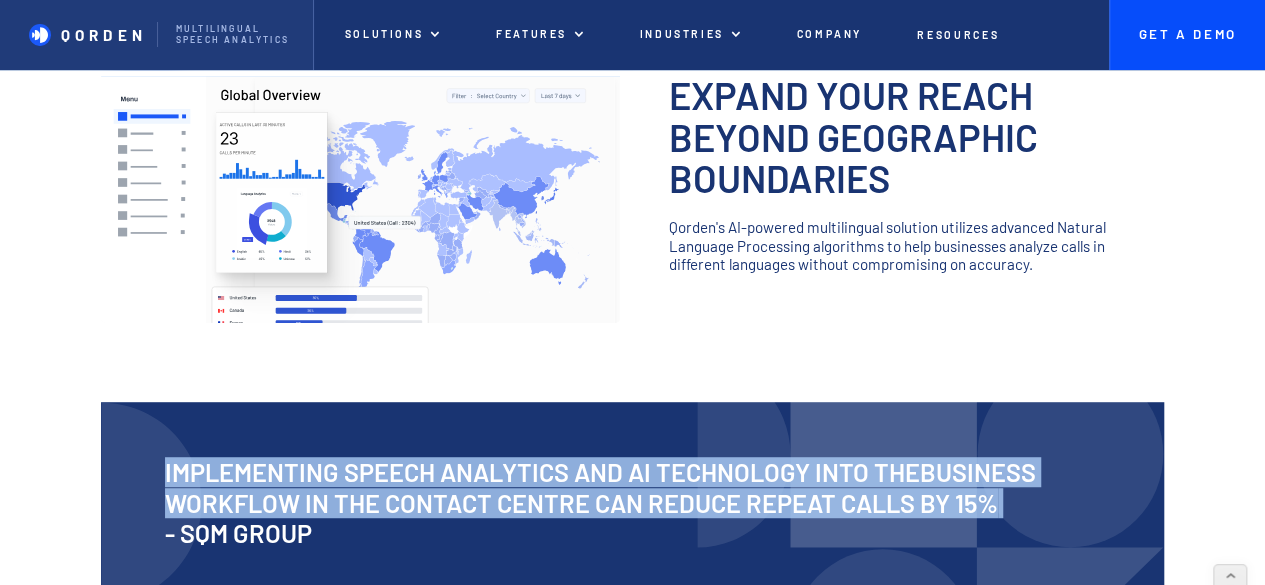 scroll, scrollTop: 500, scrollLeft: 0, axis: vertical 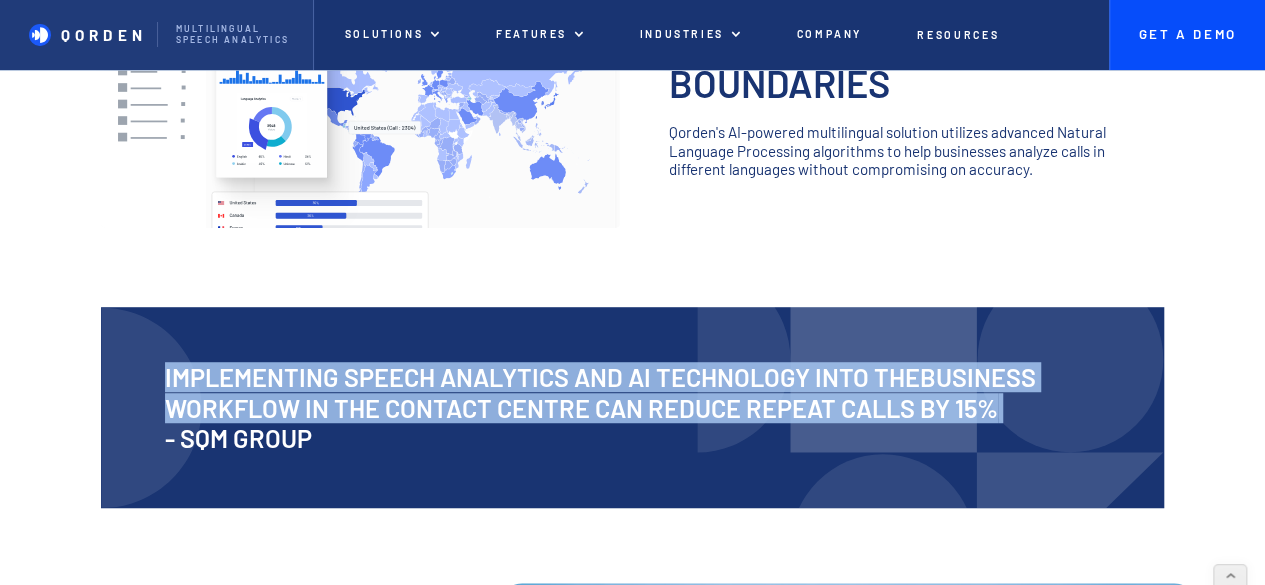 click on "Implementing speech analytics and AI technology into thebusiness workflow in the contact centre can reduce repeat calls by 15%  - SQM GROUP" at bounding box center (632, 407) 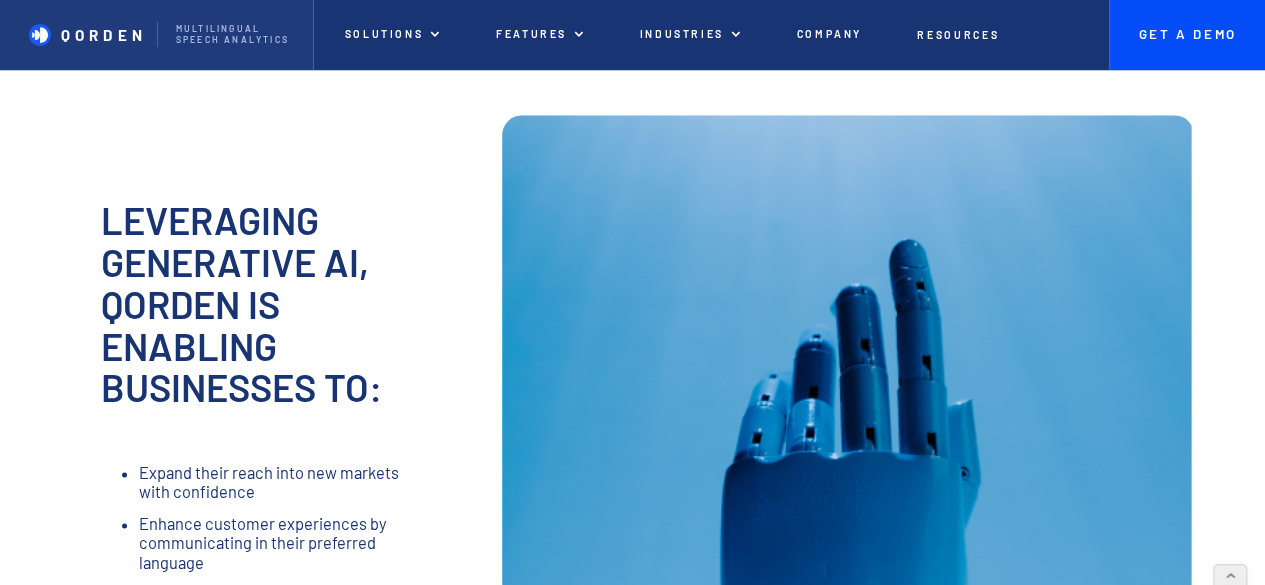 scroll, scrollTop: 1000, scrollLeft: 0, axis: vertical 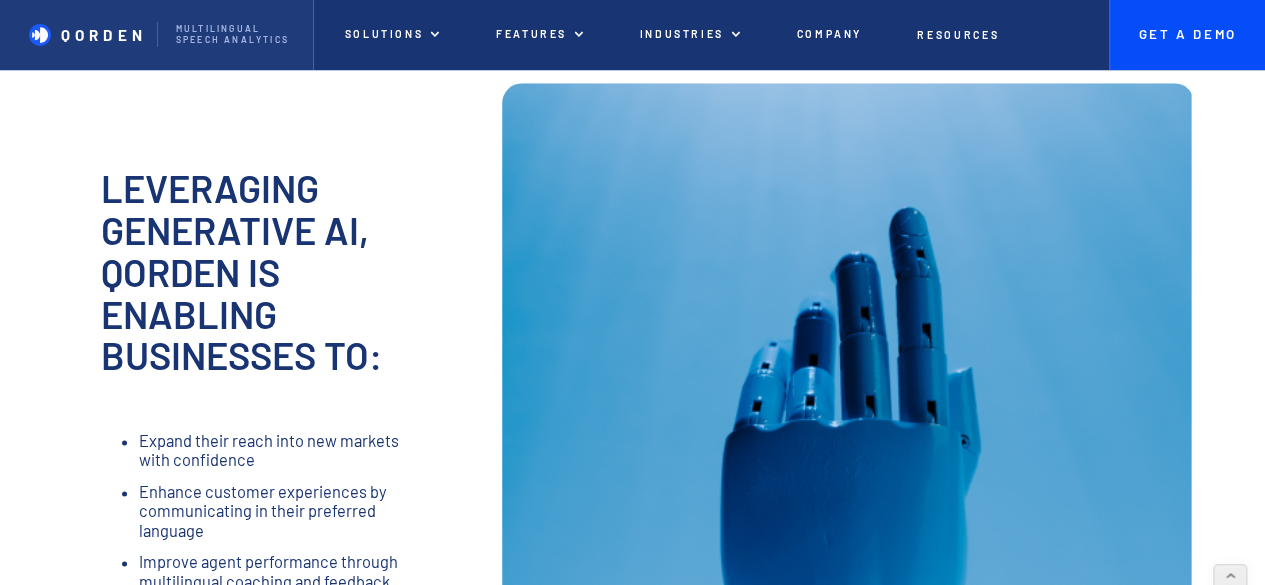 click on "Leveraging generative ai, qorden is enabling businesses to: ‍ Expand their reach into new markets with confidence Enhance customer experiences by communicating in their preferred language Improve agent performance through multilingual coaching and feedback Analyze and understand multilingual conversations for better business insights and decision-making Break linguistic limitations and achieve global success ‍" at bounding box center [274, 468] 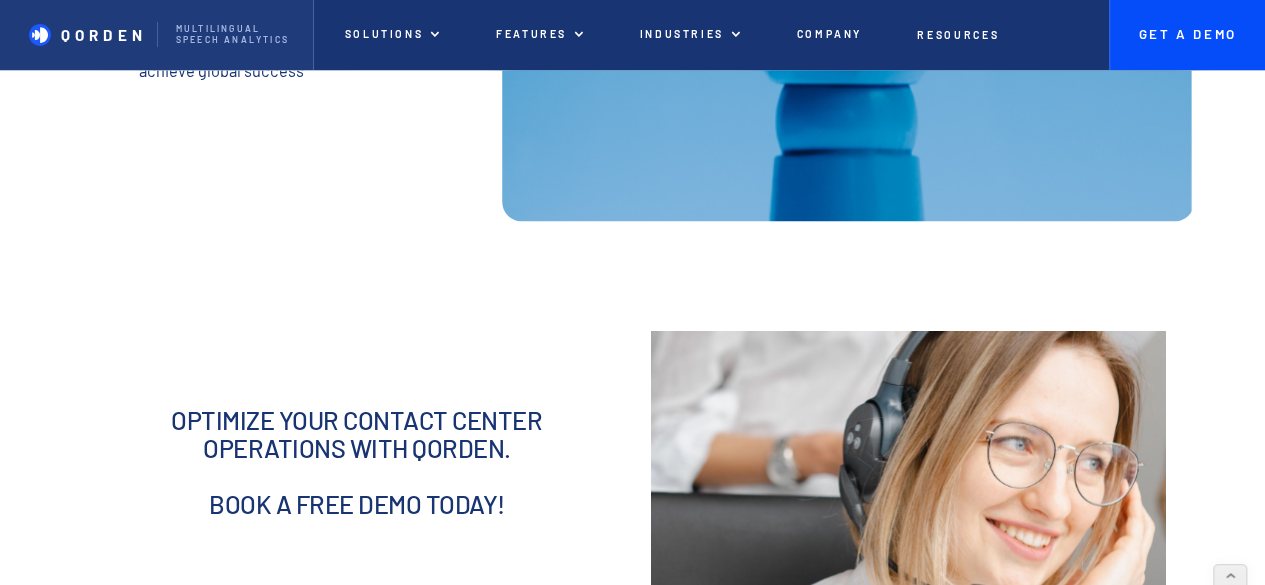scroll, scrollTop: 1558, scrollLeft: 0, axis: vertical 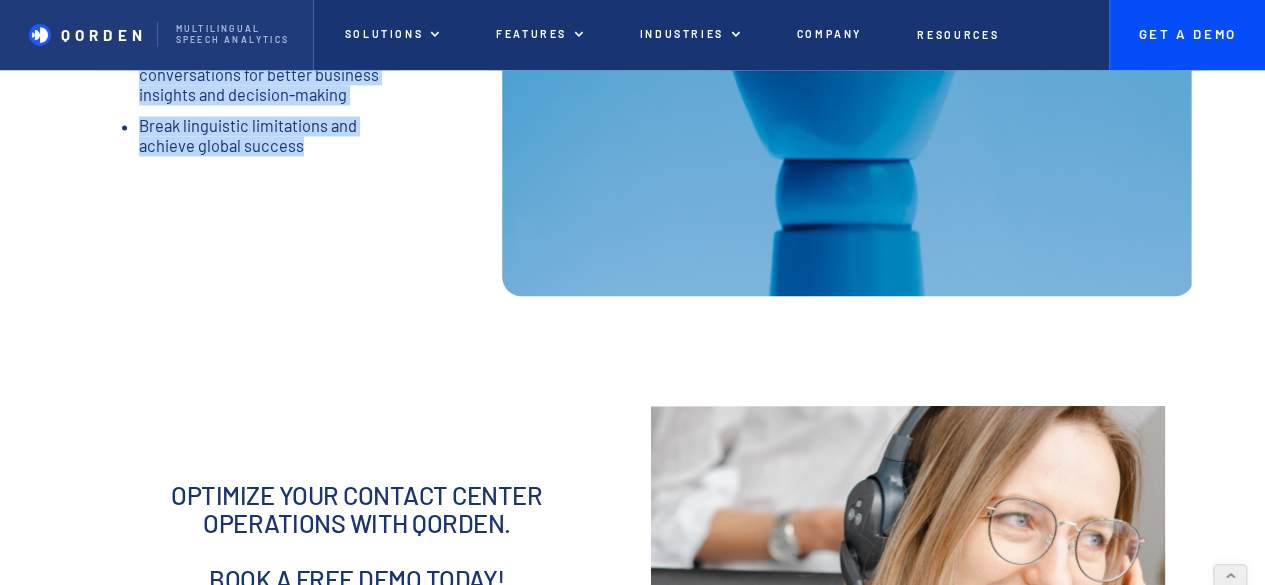 drag, startPoint x: 104, startPoint y: 208, endPoint x: 330, endPoint y: 168, distance: 229.51253 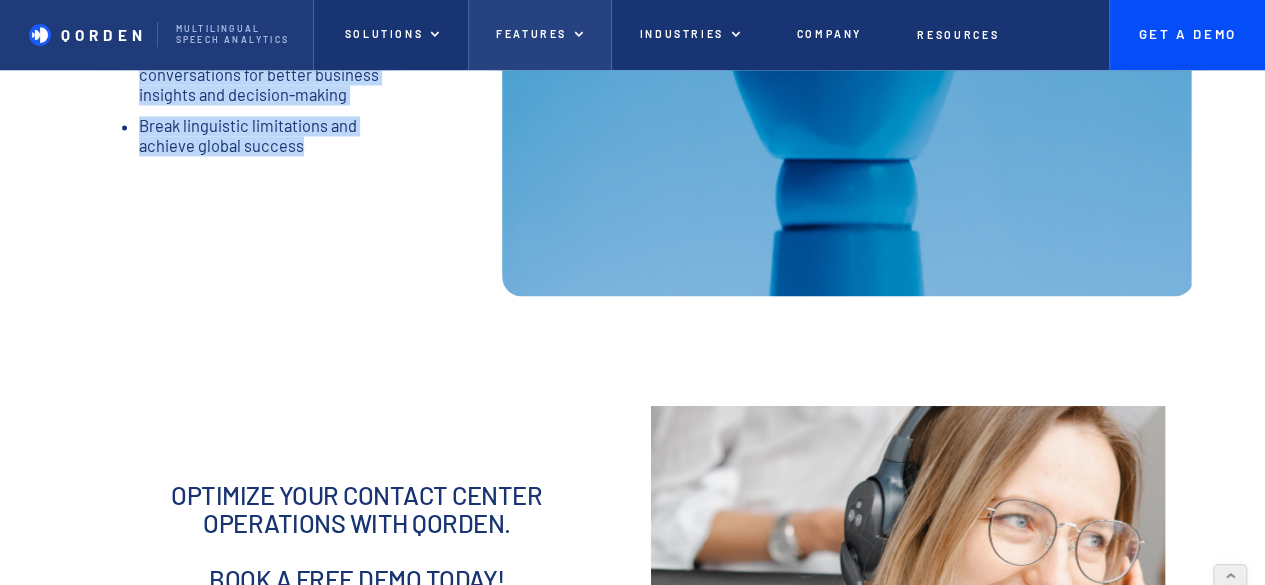 copy on "Leveraging generative ai, qorden is enabling businesses to: ‍ Expand their reach into new markets with confidence Enhance customer experiences by communicating in their preferred language Improve agent performance through multilingual coaching and feedback Analyze and understand multilingual conversations for better business insights and decision-making Break linguistic limitations and achieve global success" 